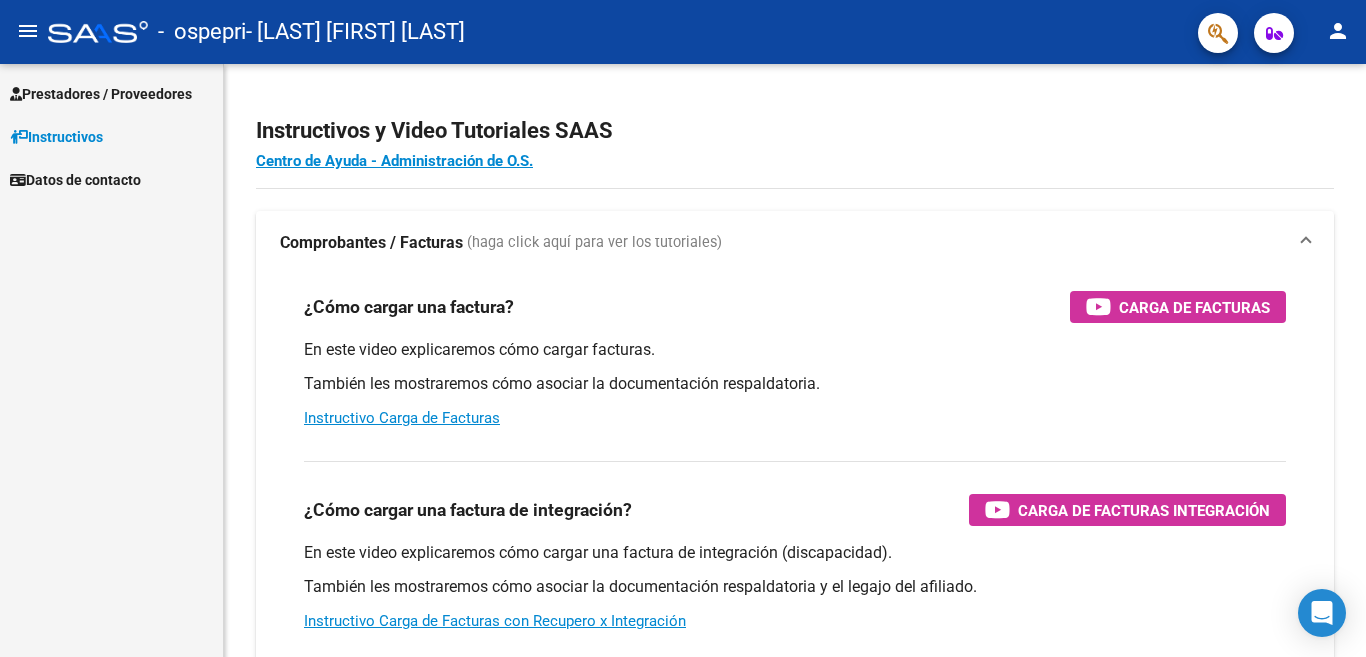 scroll, scrollTop: 0, scrollLeft: 0, axis: both 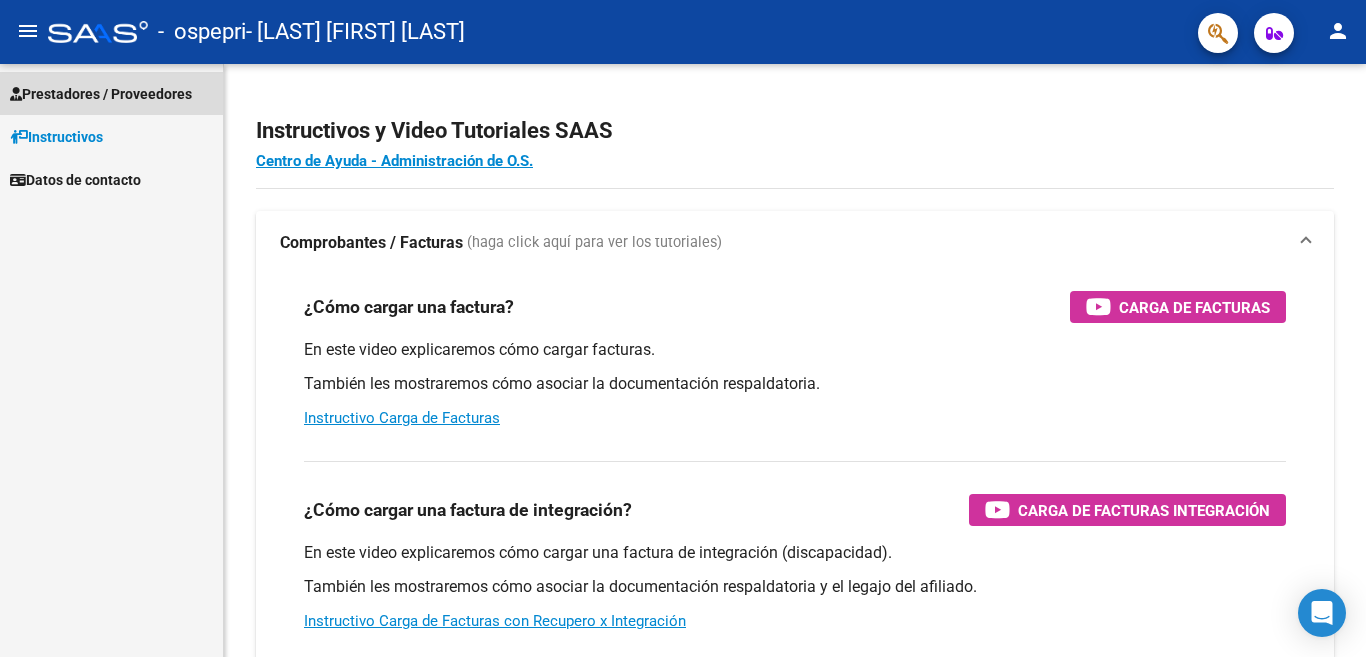 click on "Prestadores / Proveedores" at bounding box center [101, 94] 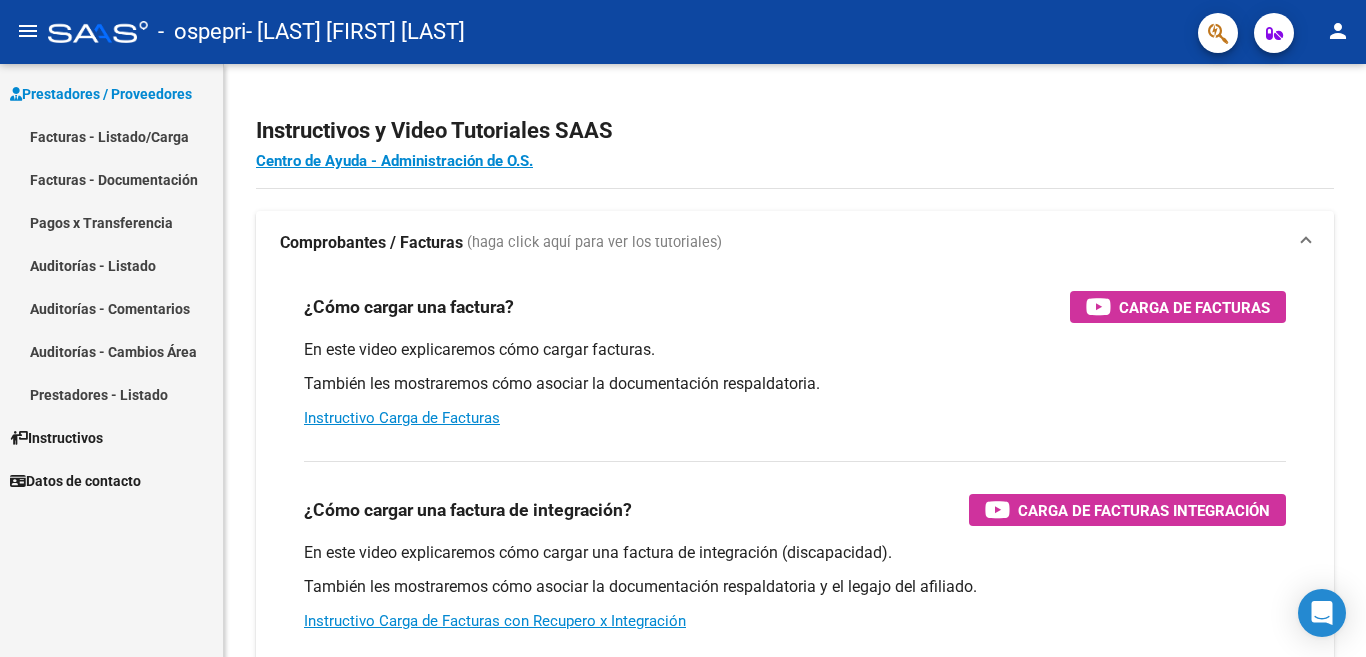 click on "Facturas - Listado/Carga" at bounding box center [111, 136] 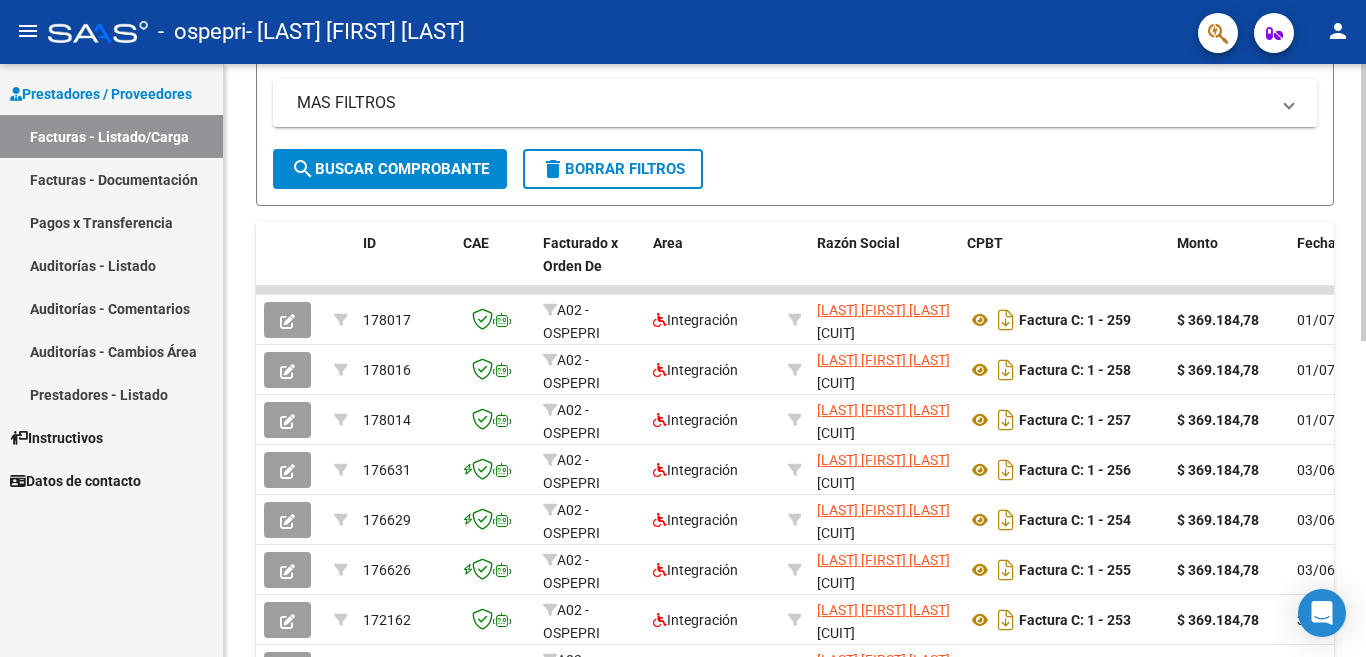 scroll, scrollTop: 100, scrollLeft: 0, axis: vertical 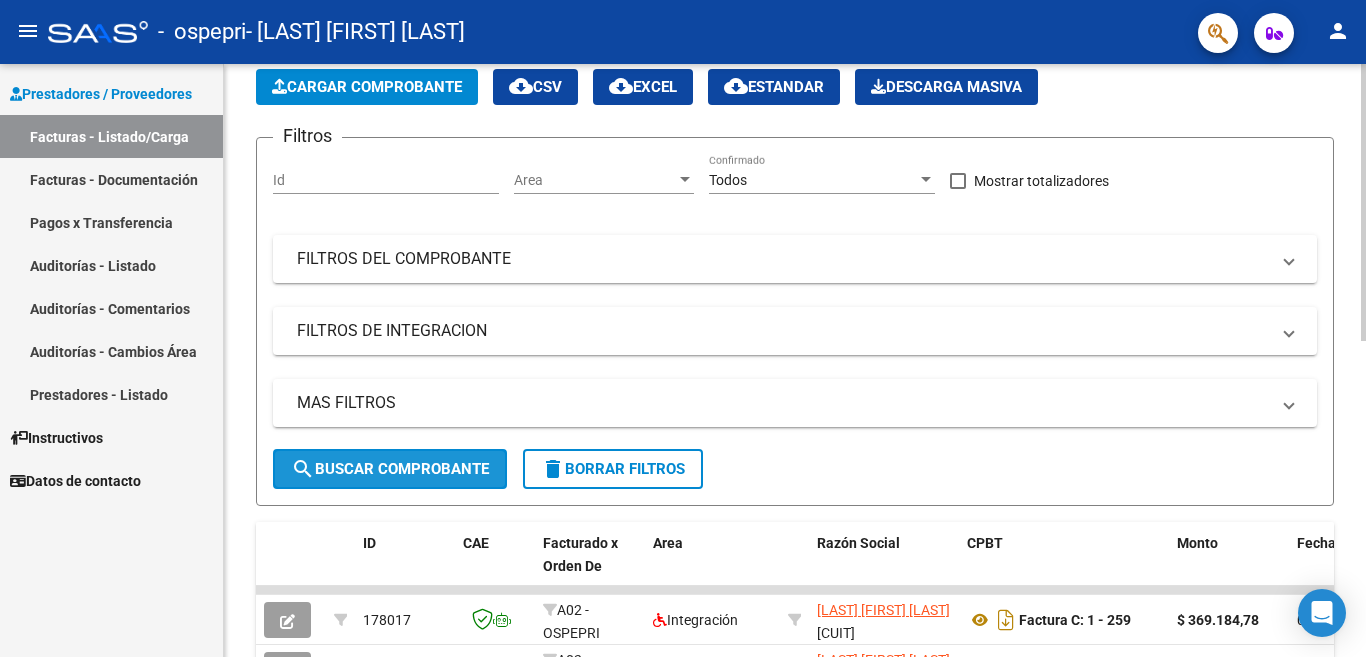 click on "search  Buscar Comprobante" 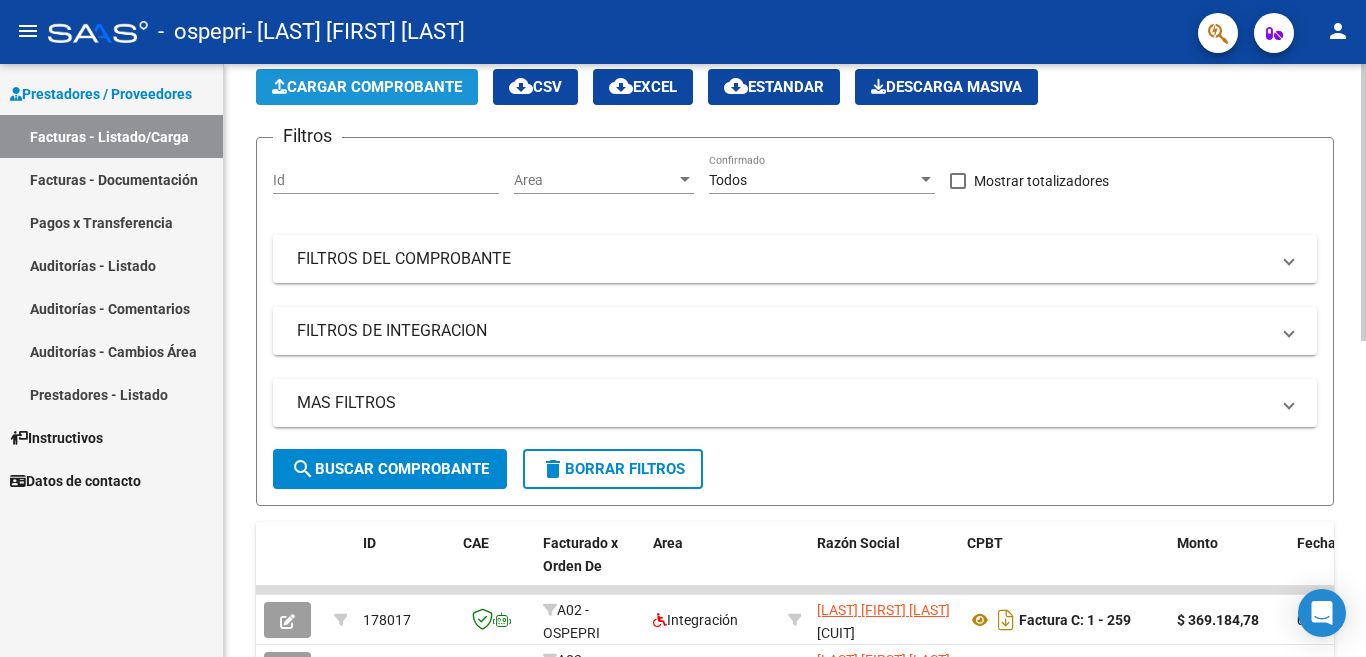 click on "Cargar Comprobante" 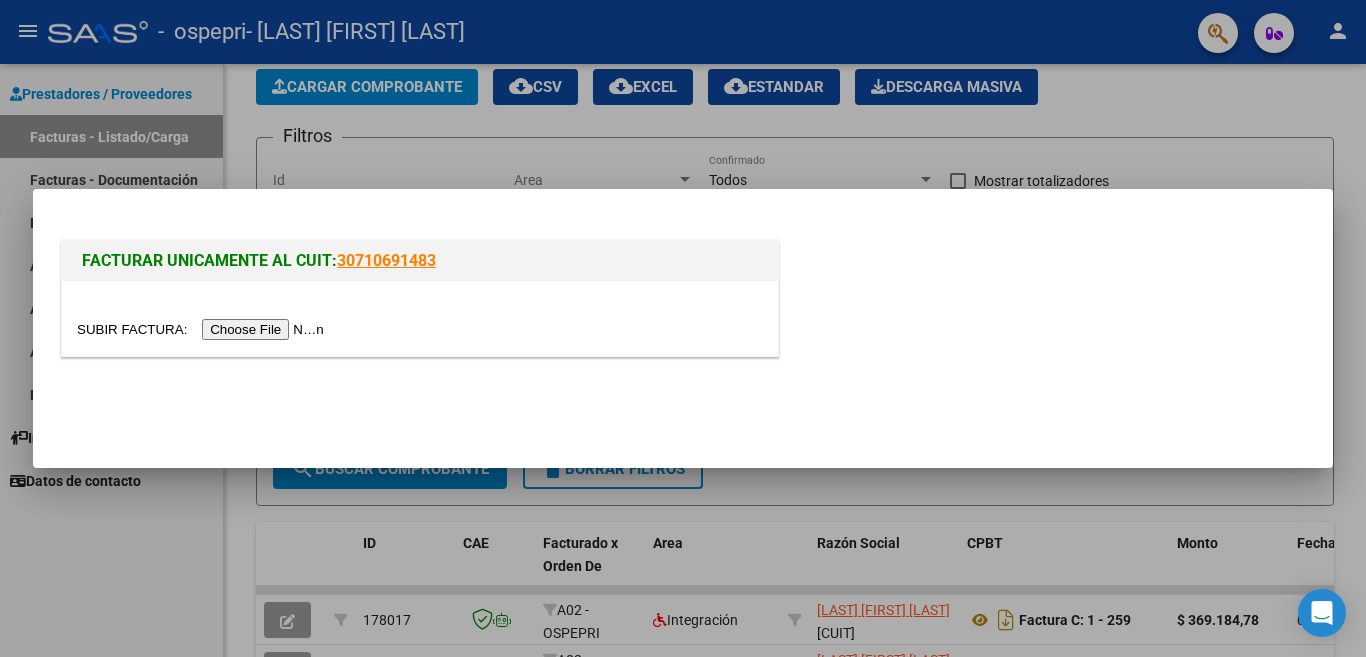 click at bounding box center [203, 329] 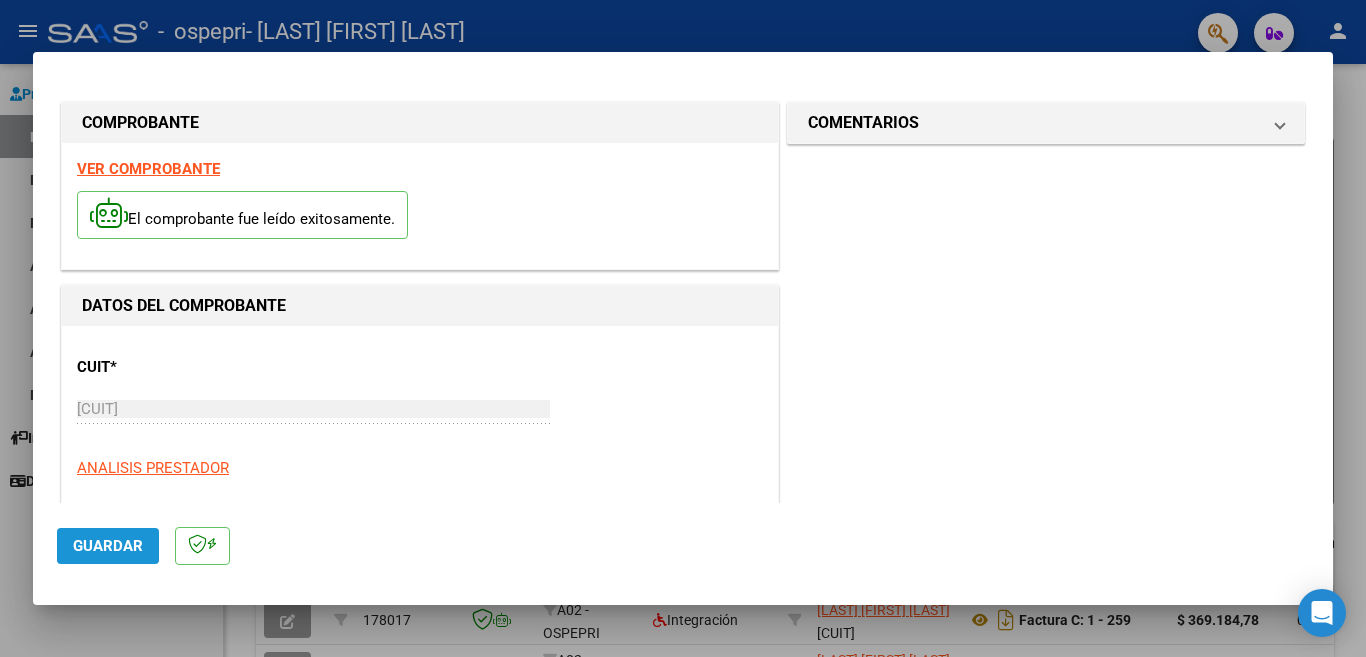 click on "Guardar" 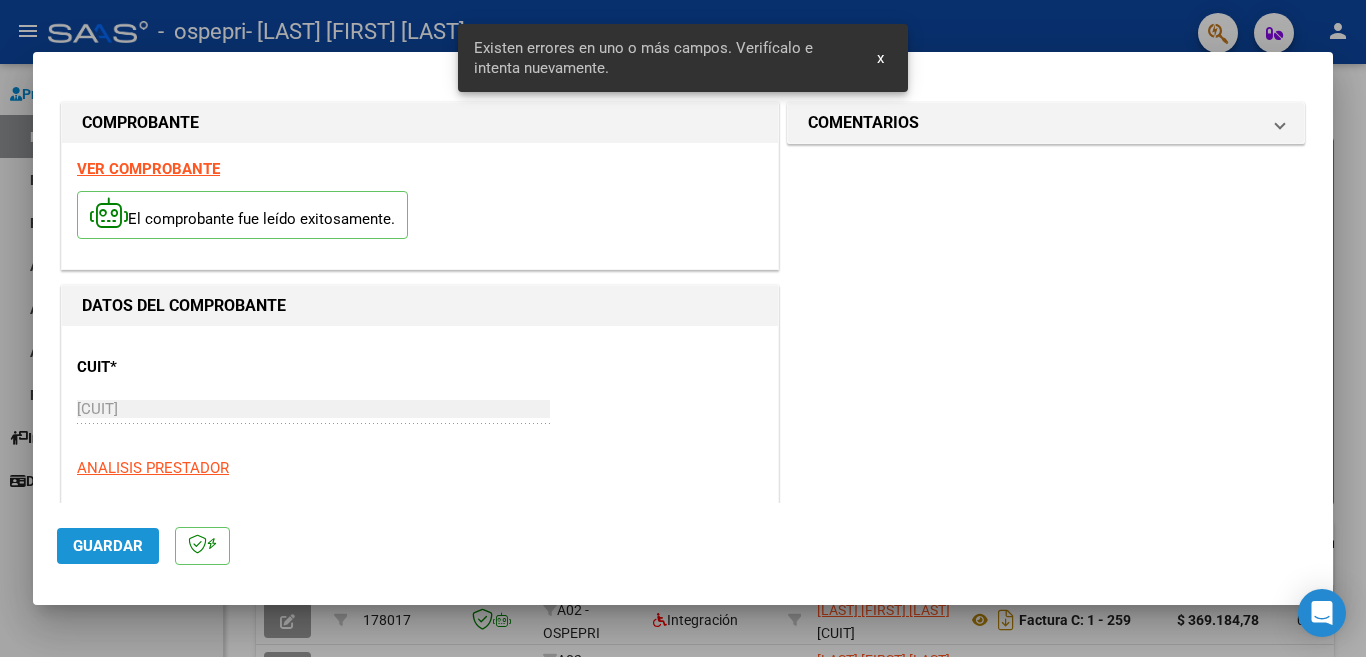 scroll, scrollTop: 445, scrollLeft: 0, axis: vertical 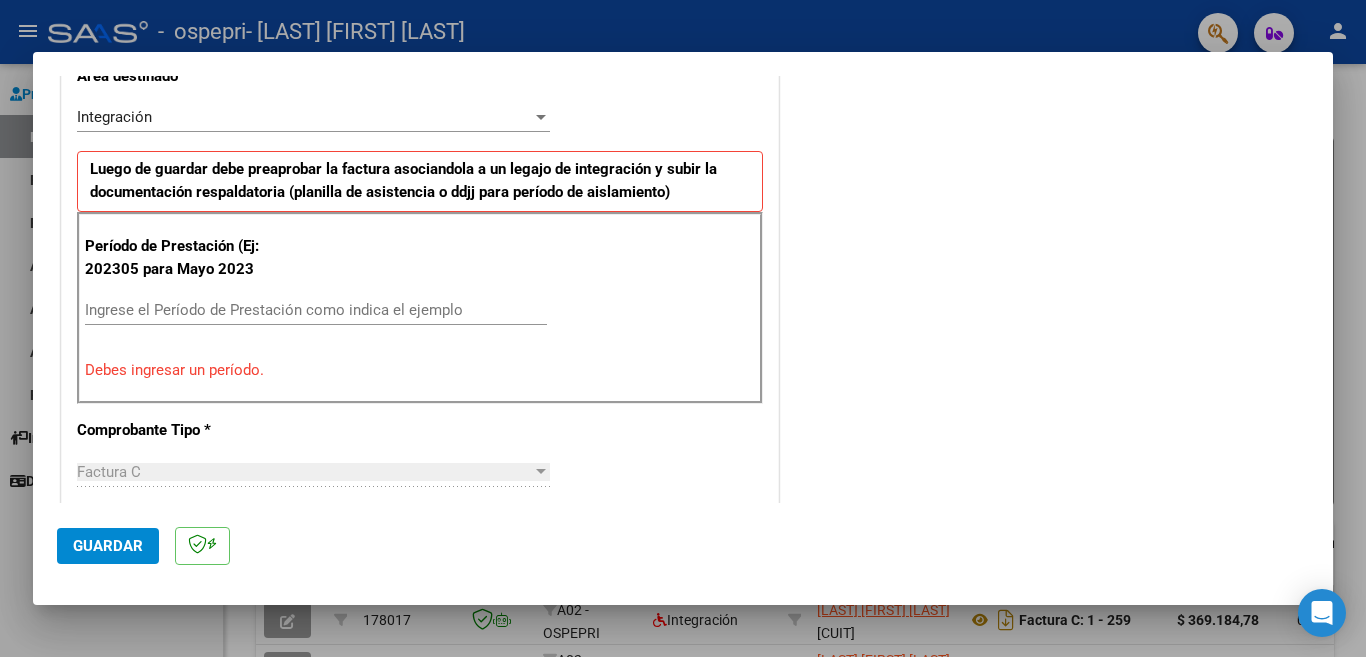 click on "Ingrese el Período de Prestación como indica el ejemplo" at bounding box center (316, 310) 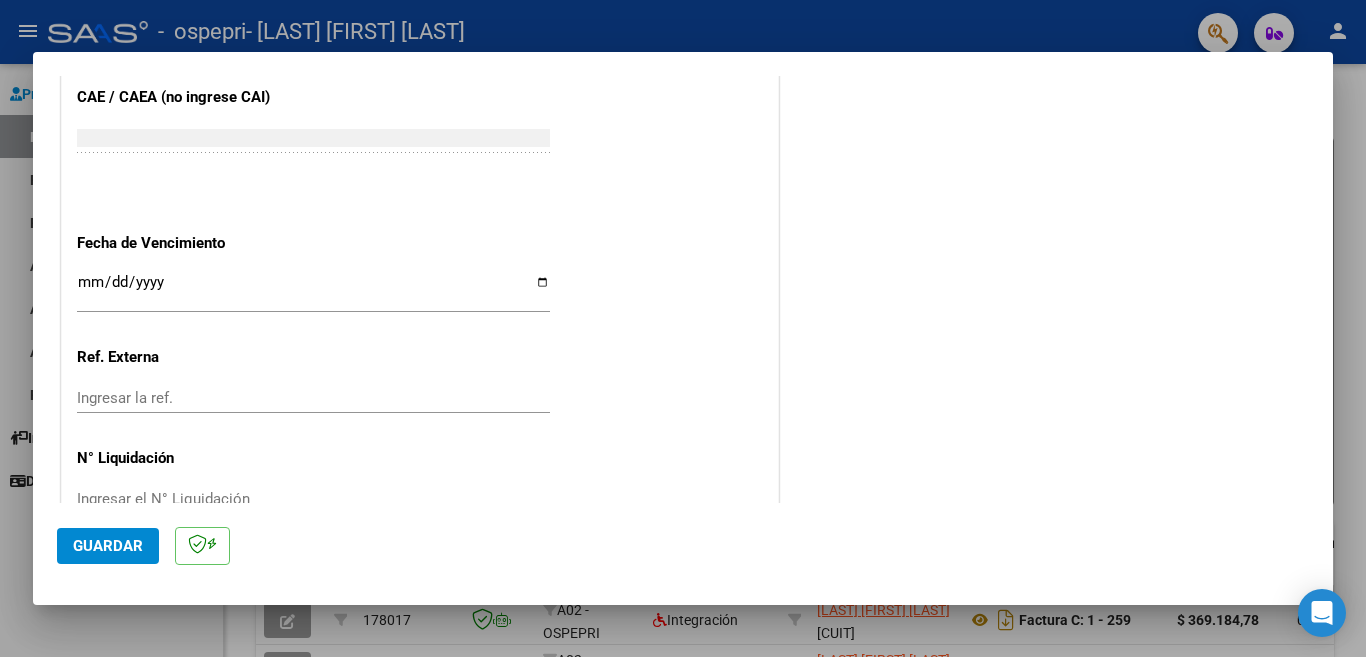 scroll, scrollTop: 1270, scrollLeft: 0, axis: vertical 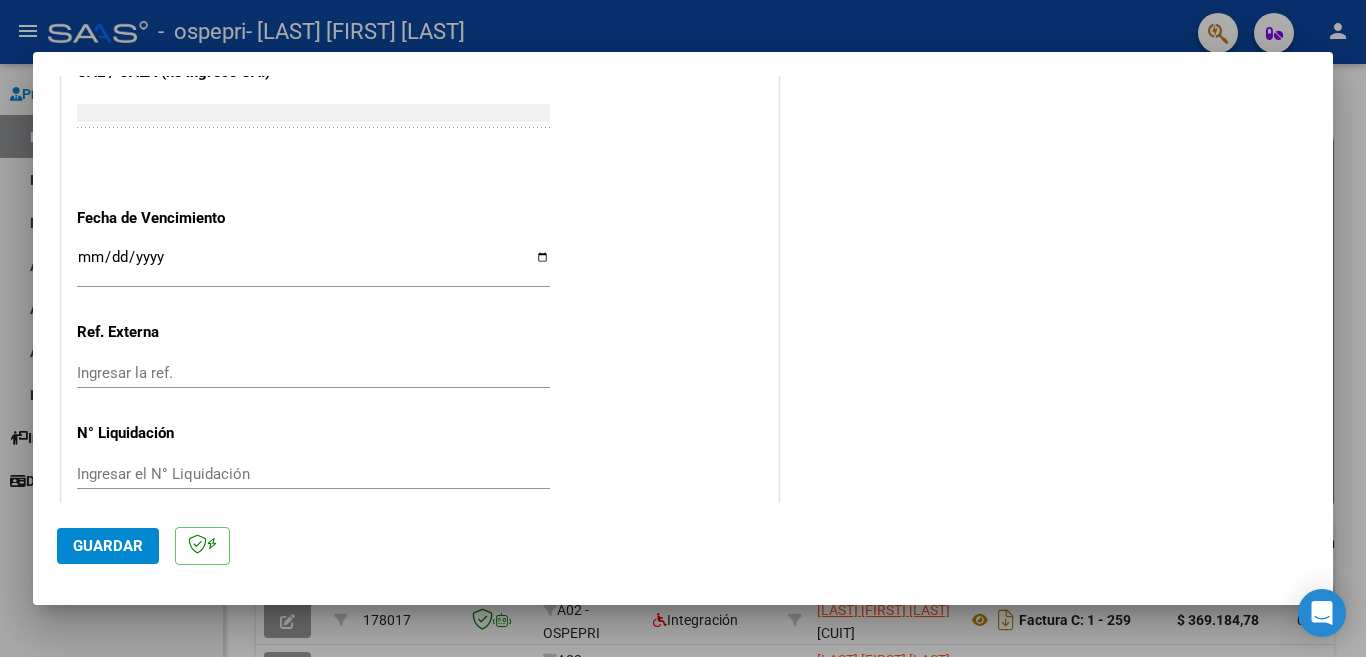 type on "202507" 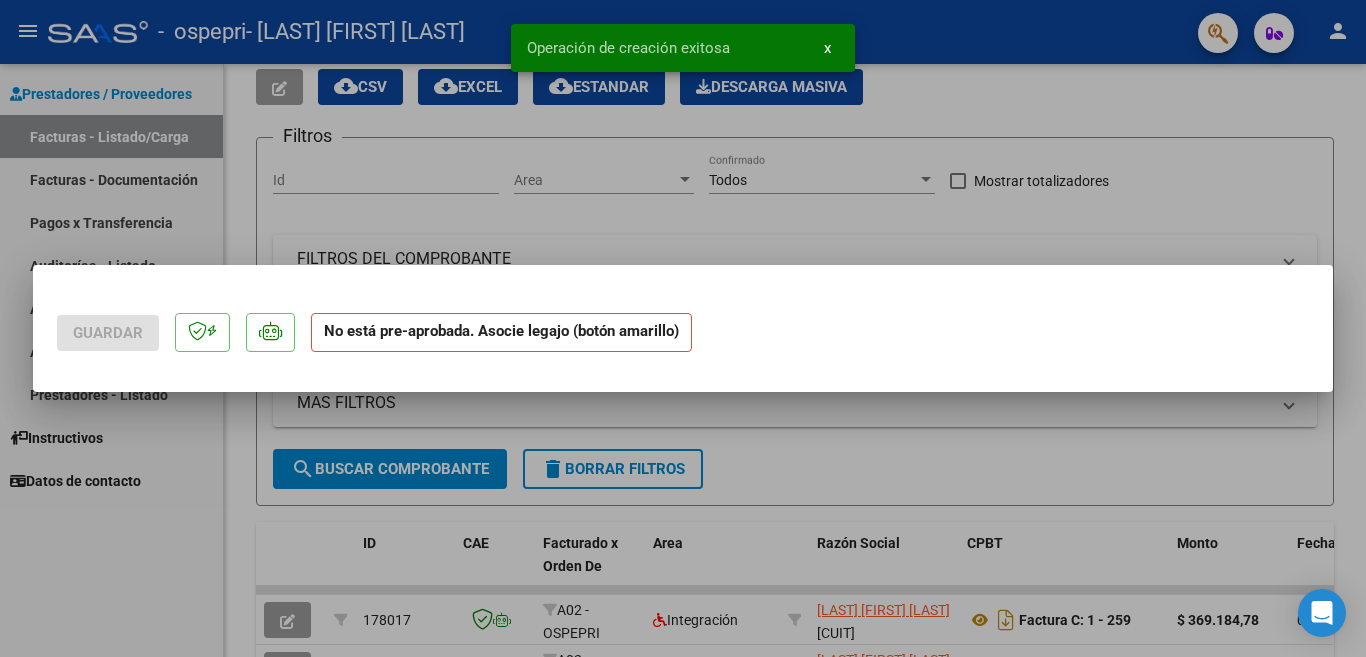 scroll, scrollTop: 0, scrollLeft: 0, axis: both 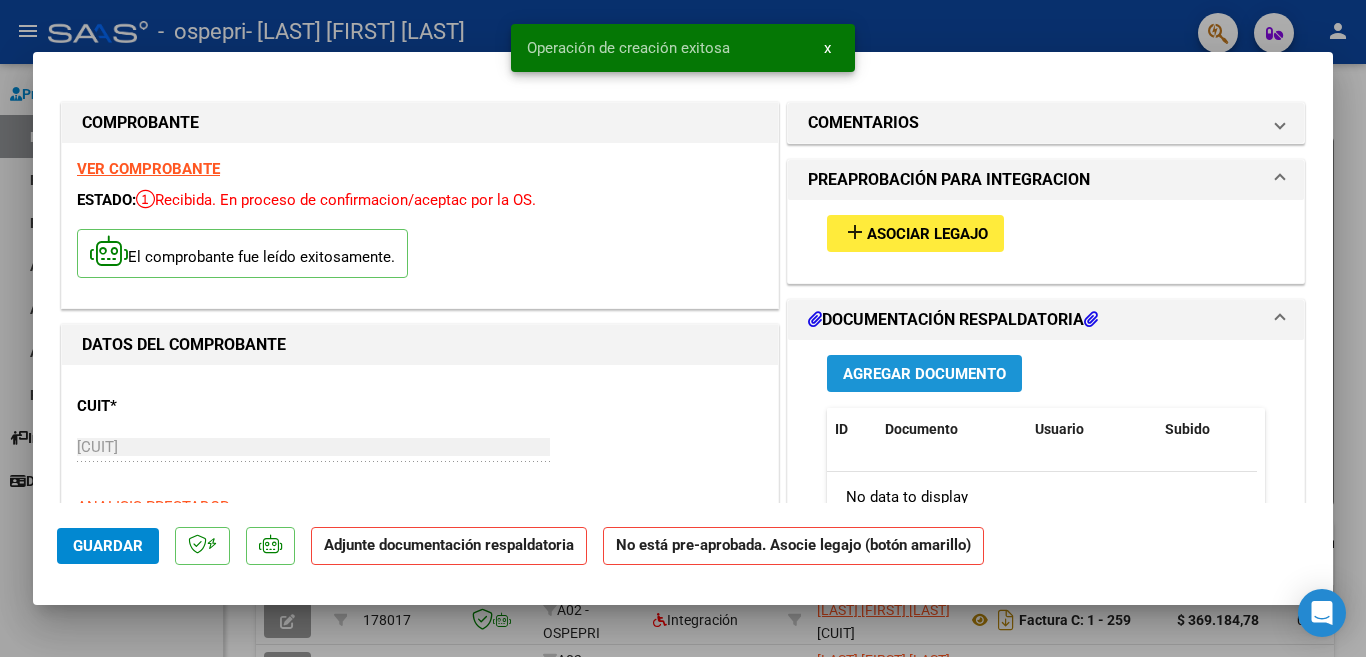 click on "Agregar Documento" at bounding box center (924, 374) 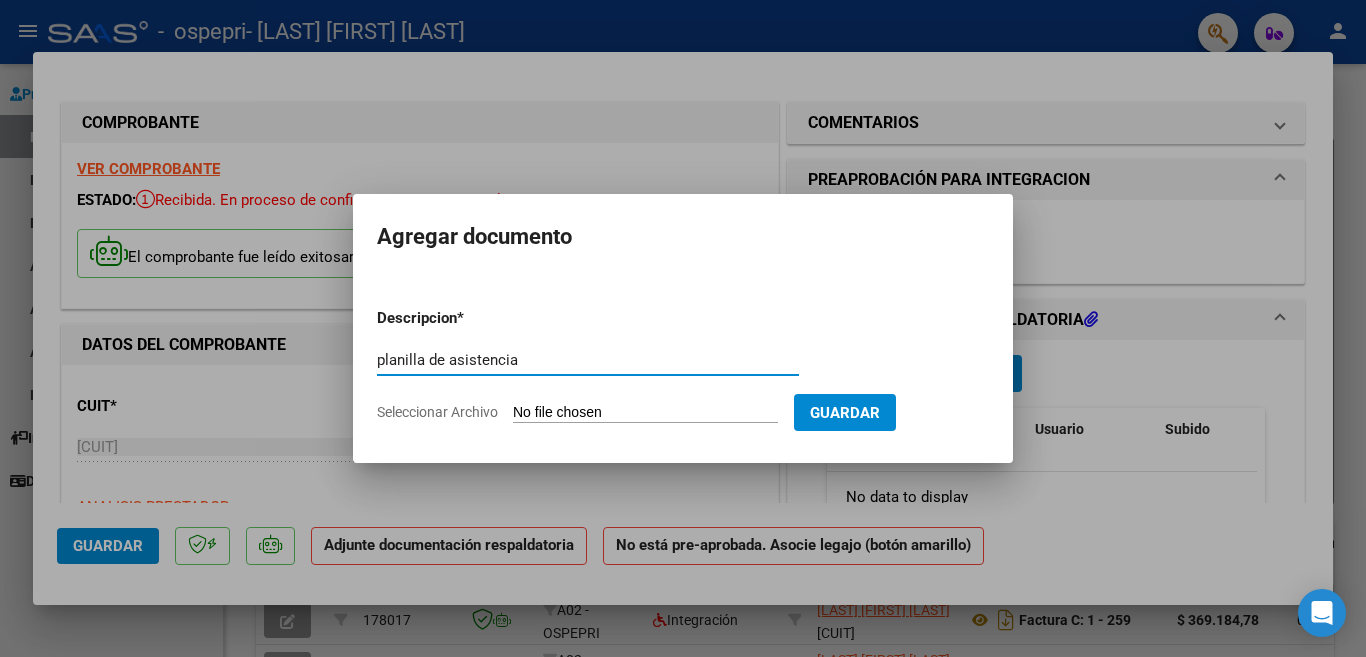 type on "planilla de asistencia" 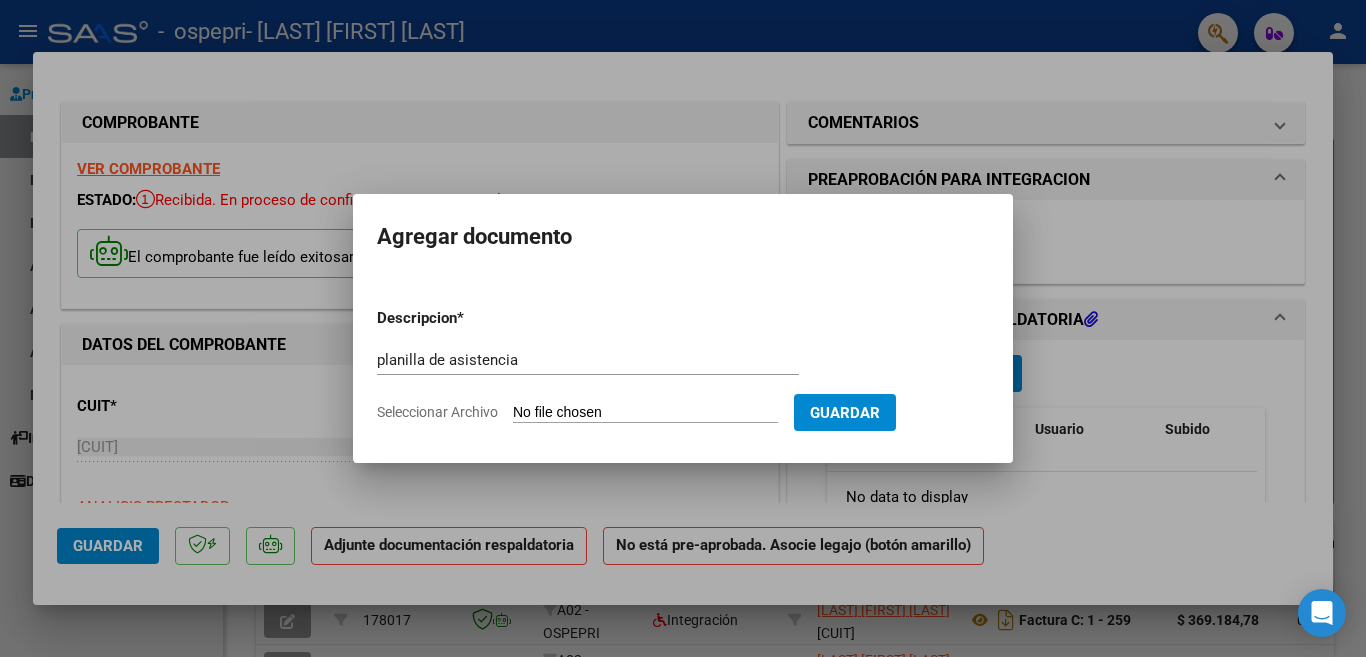 click on "Seleccionar Archivo" 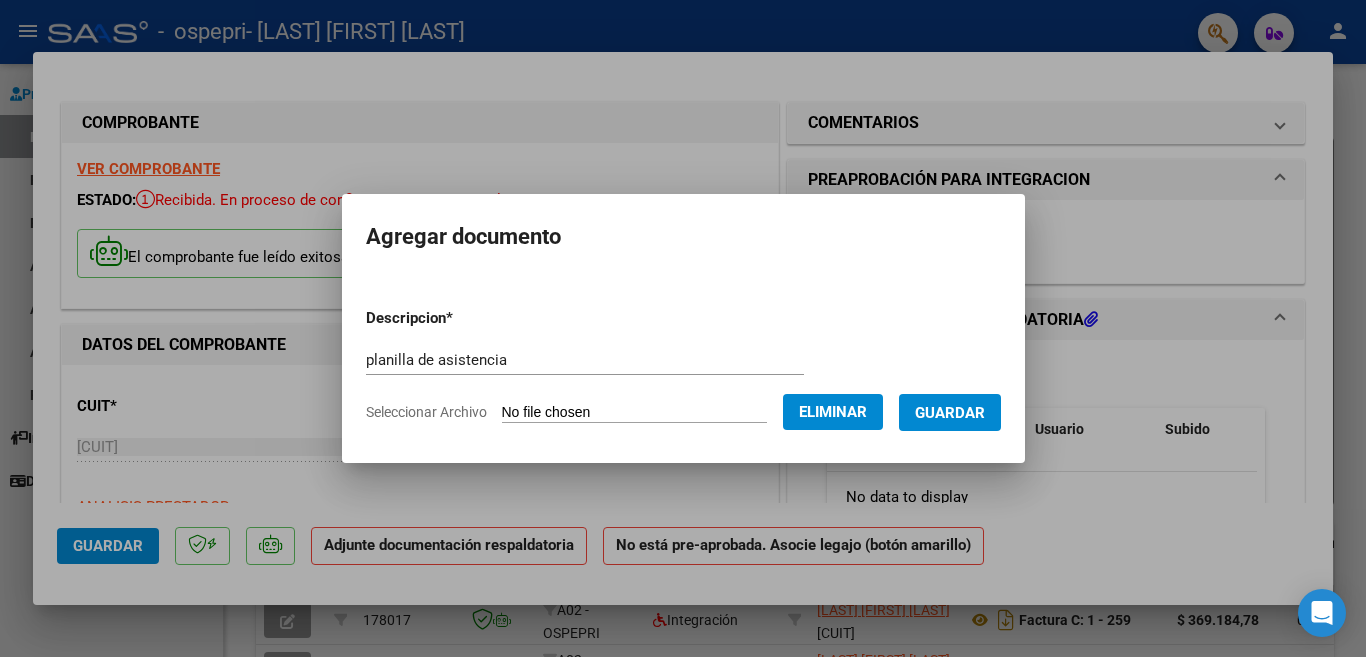 click on "Seleccionar Archivo" 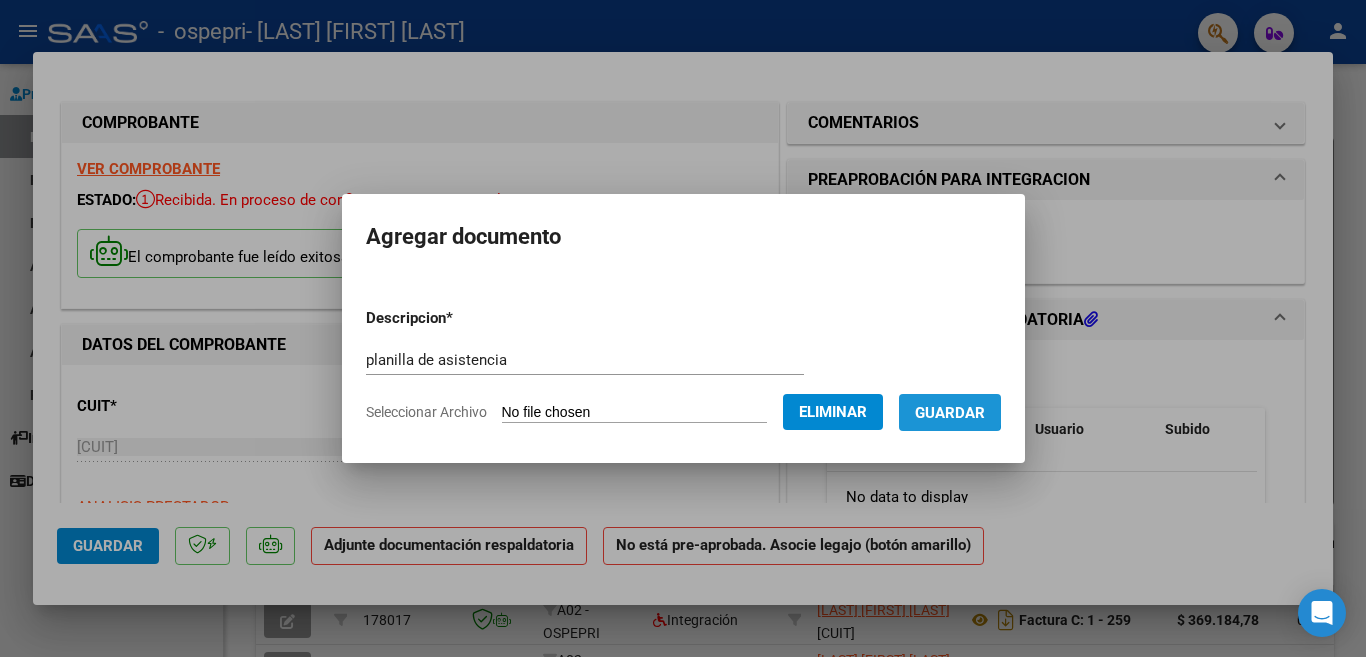 click on "Guardar" at bounding box center [950, 413] 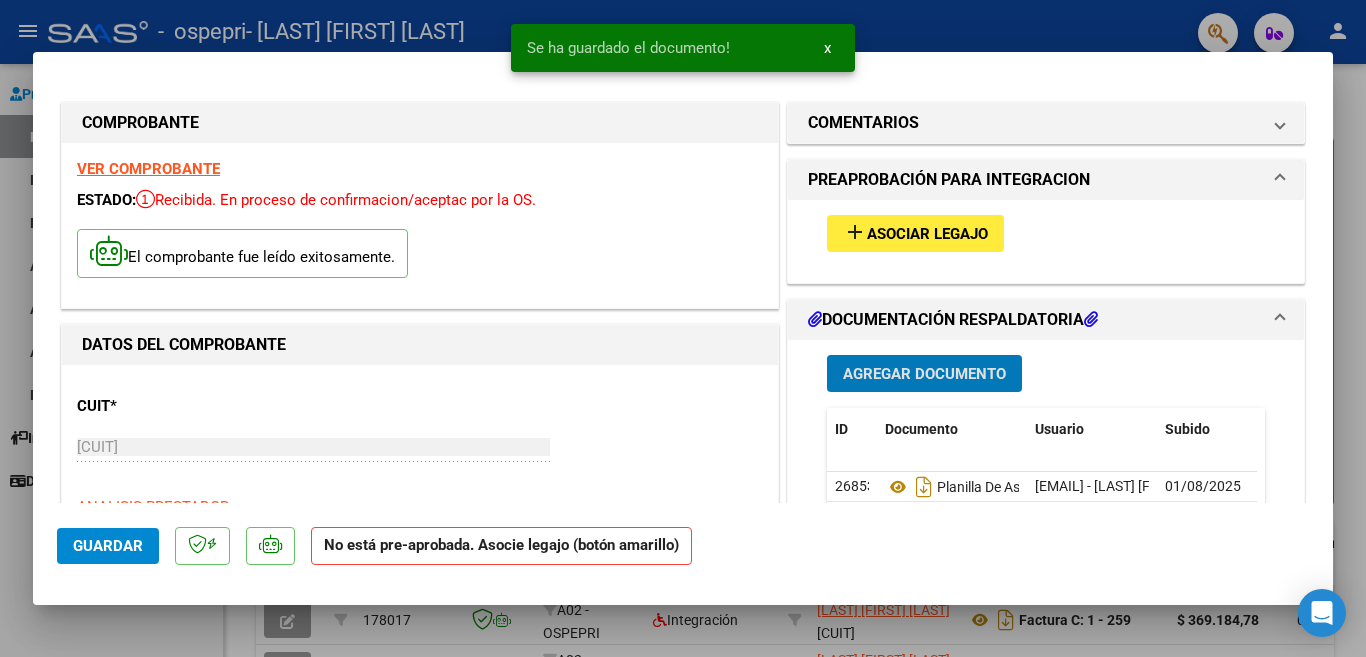 click on "Agregar Documento" at bounding box center [924, 374] 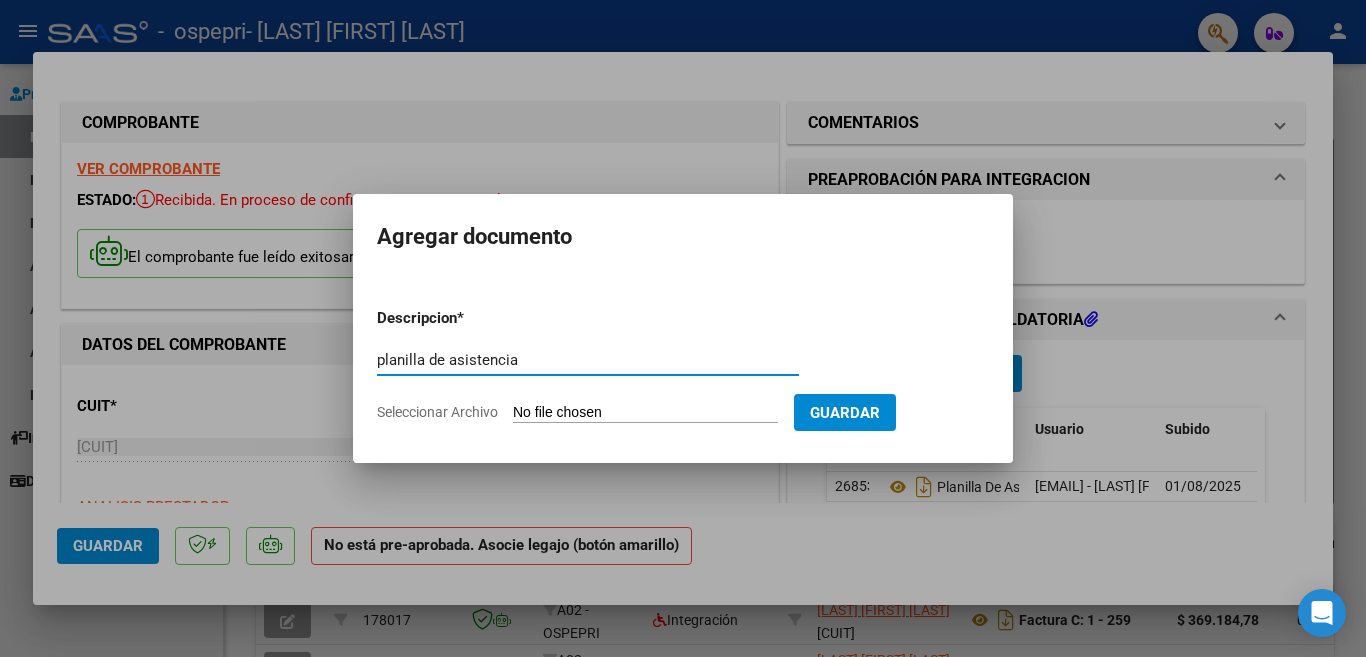 click on "planilla de asistencia" at bounding box center [588, 360] 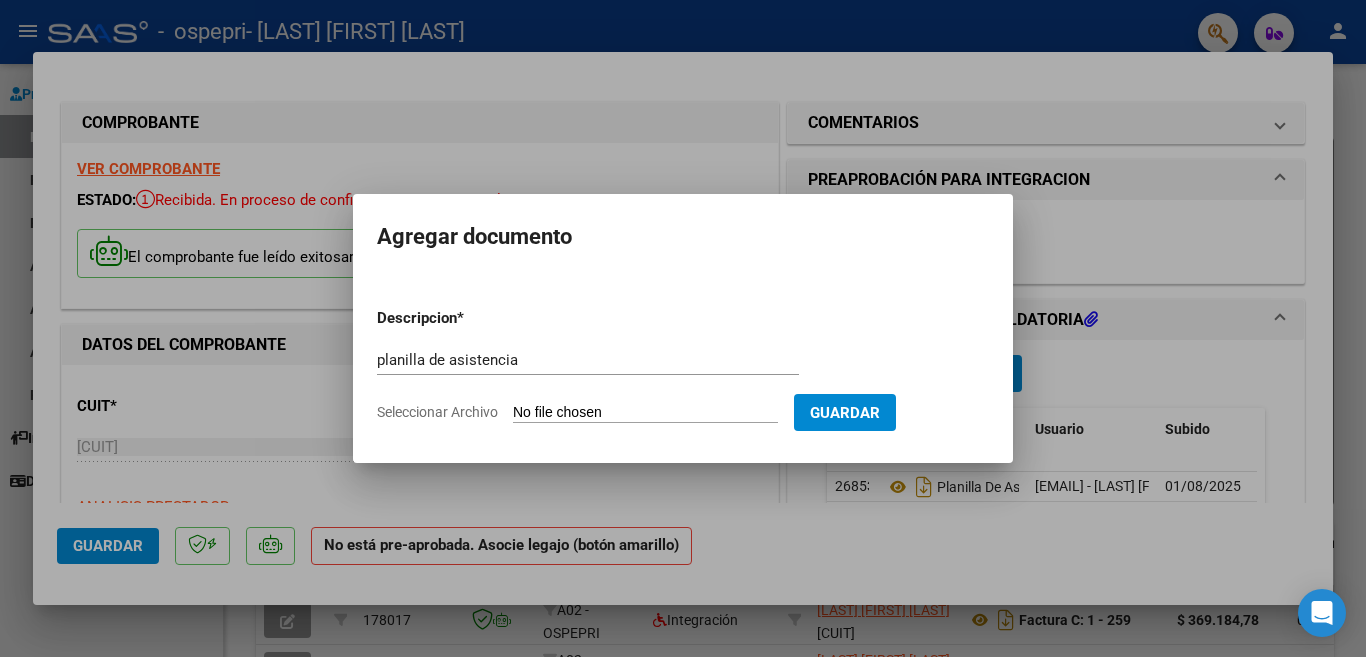 type on "C:\fakepath\[FILENAME]" 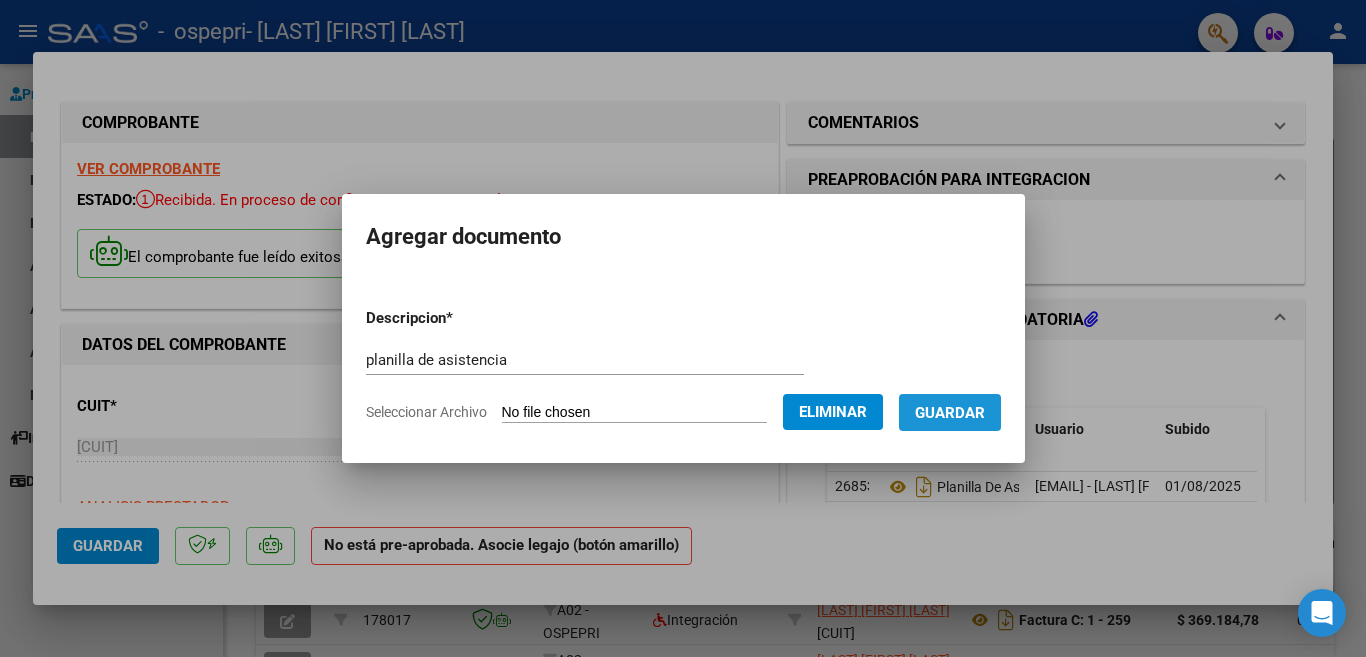 click on "Guardar" at bounding box center (950, 413) 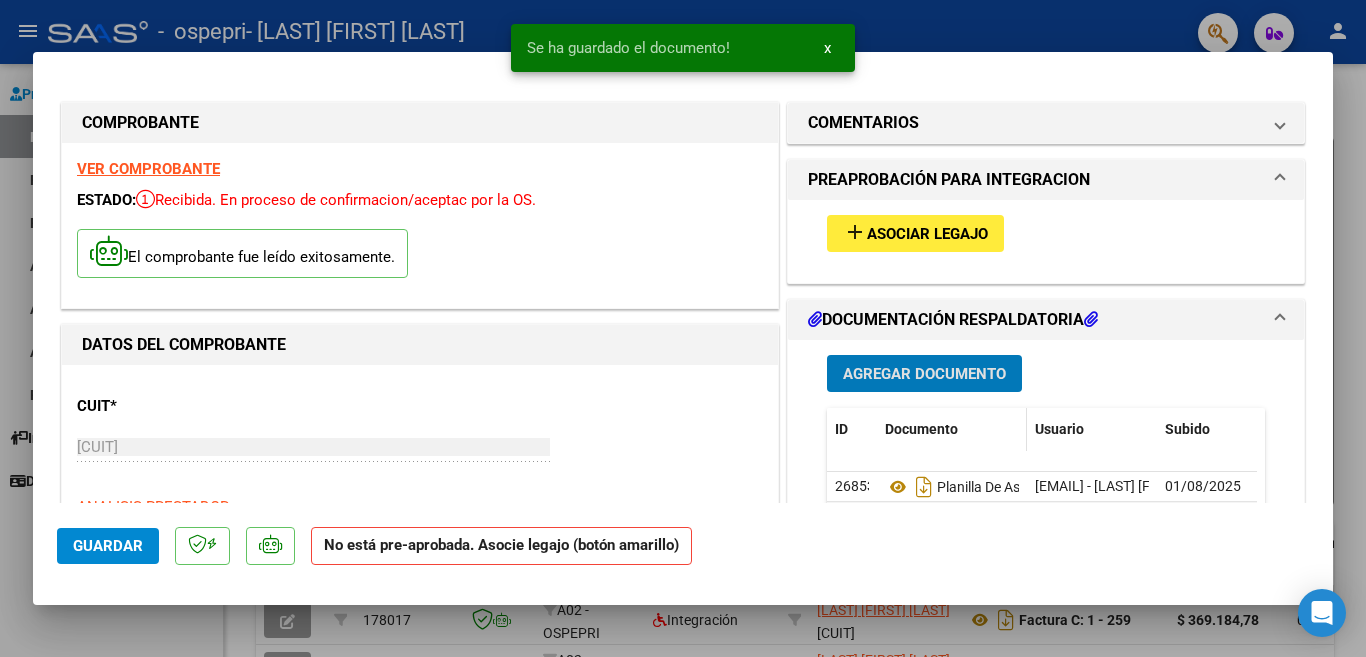 scroll, scrollTop: 200, scrollLeft: 0, axis: vertical 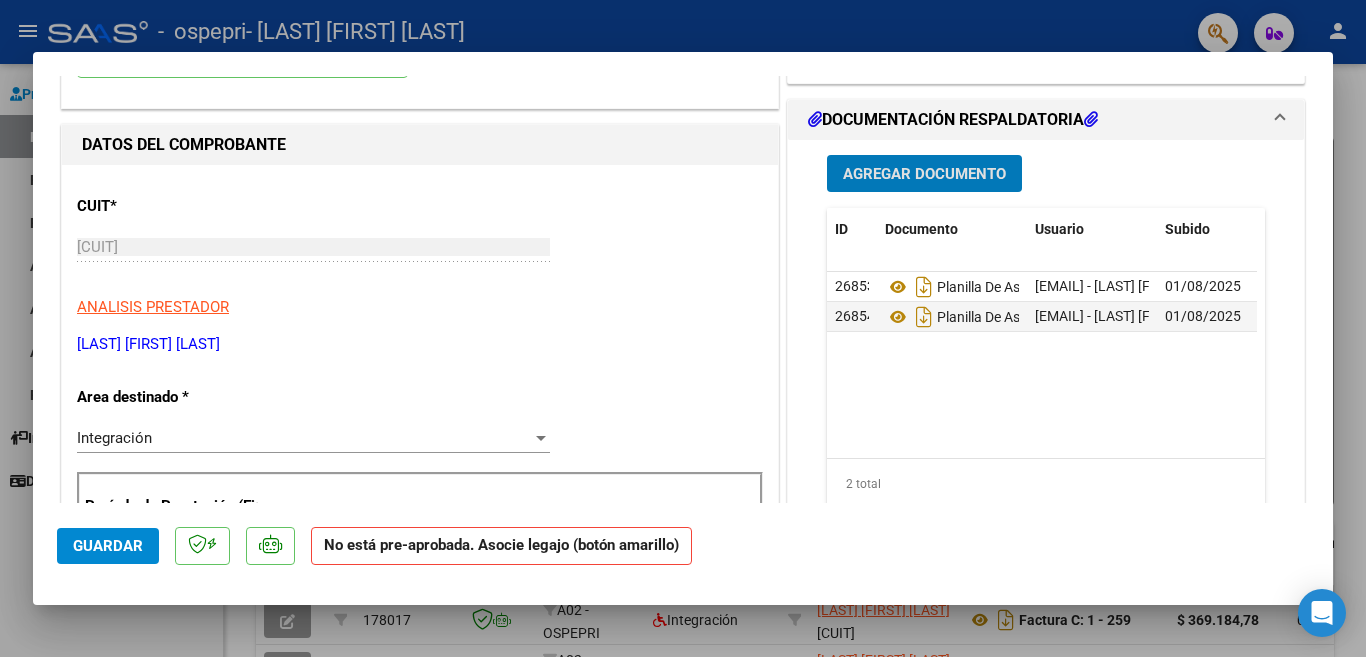 click on "Guardar" 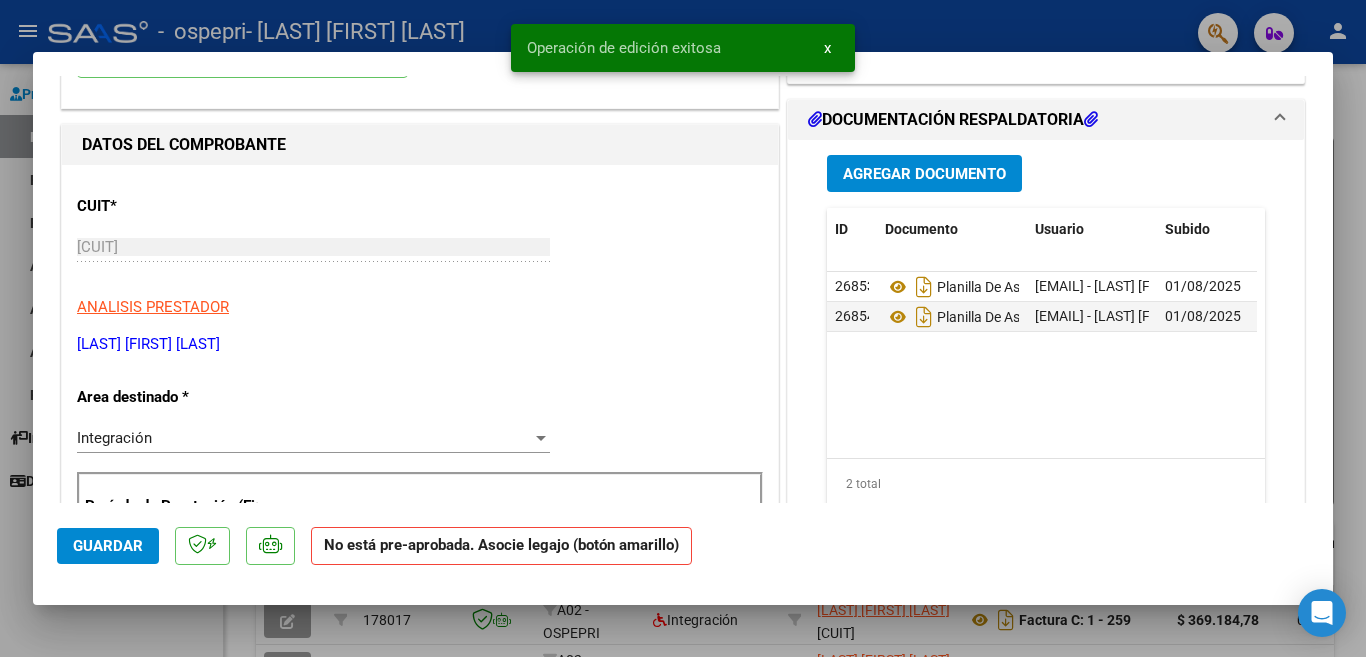 scroll, scrollTop: 0, scrollLeft: 0, axis: both 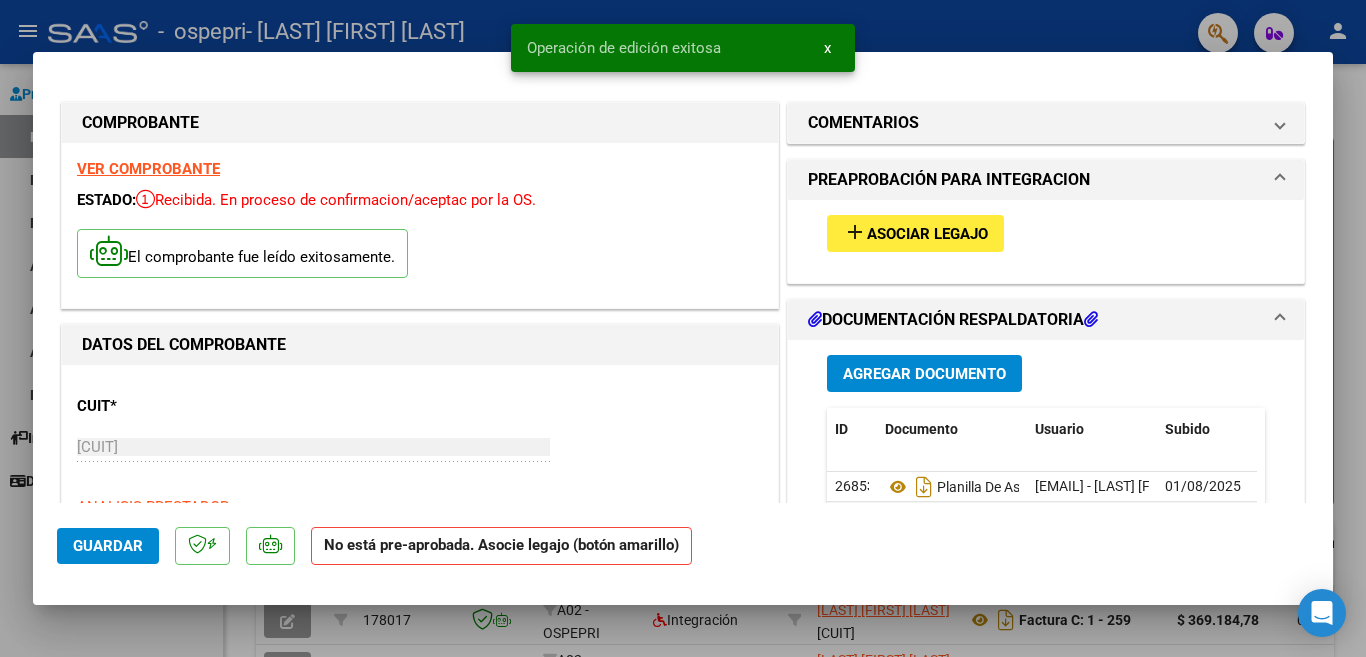 click on "Asociar Legajo" at bounding box center (927, 234) 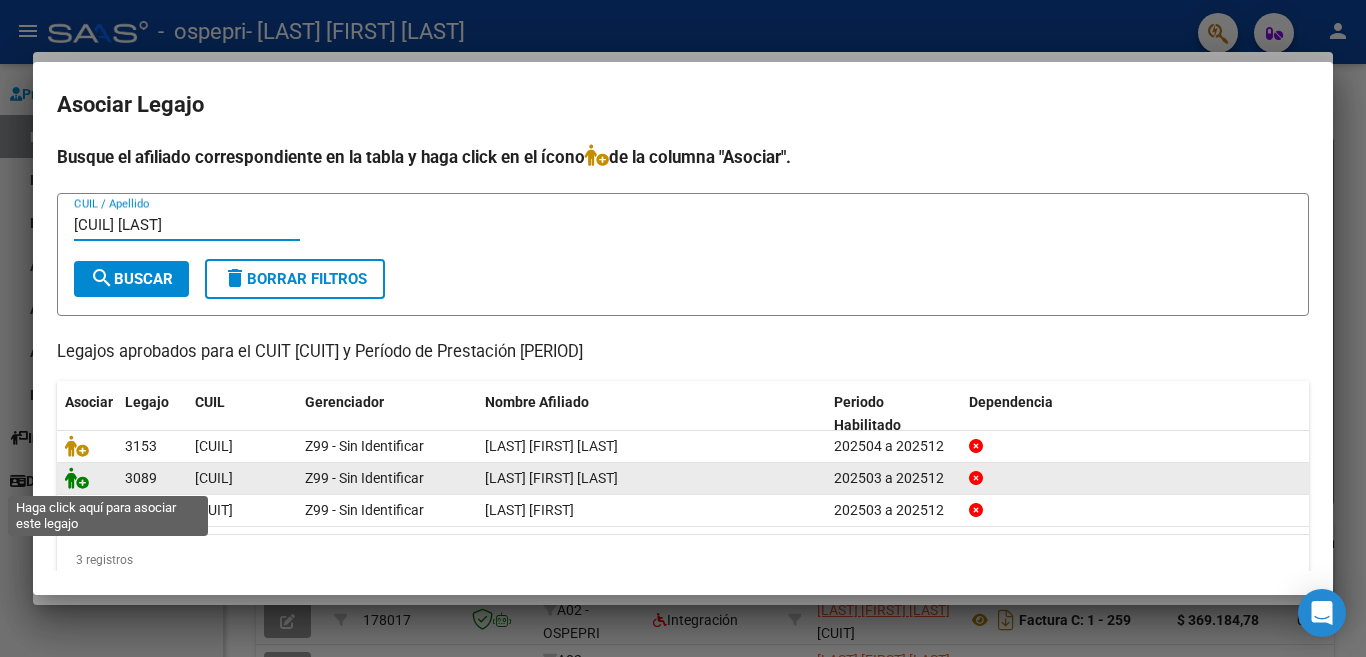 type on "[CUIL] [LAST]" 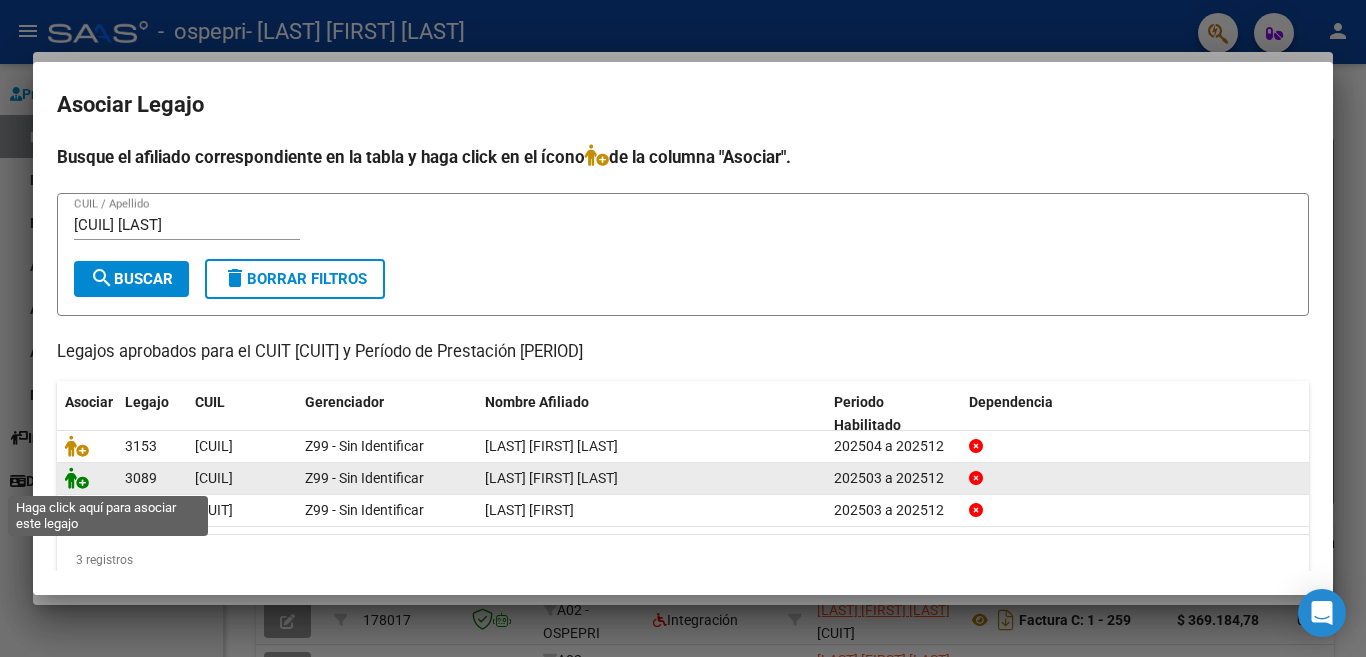 click 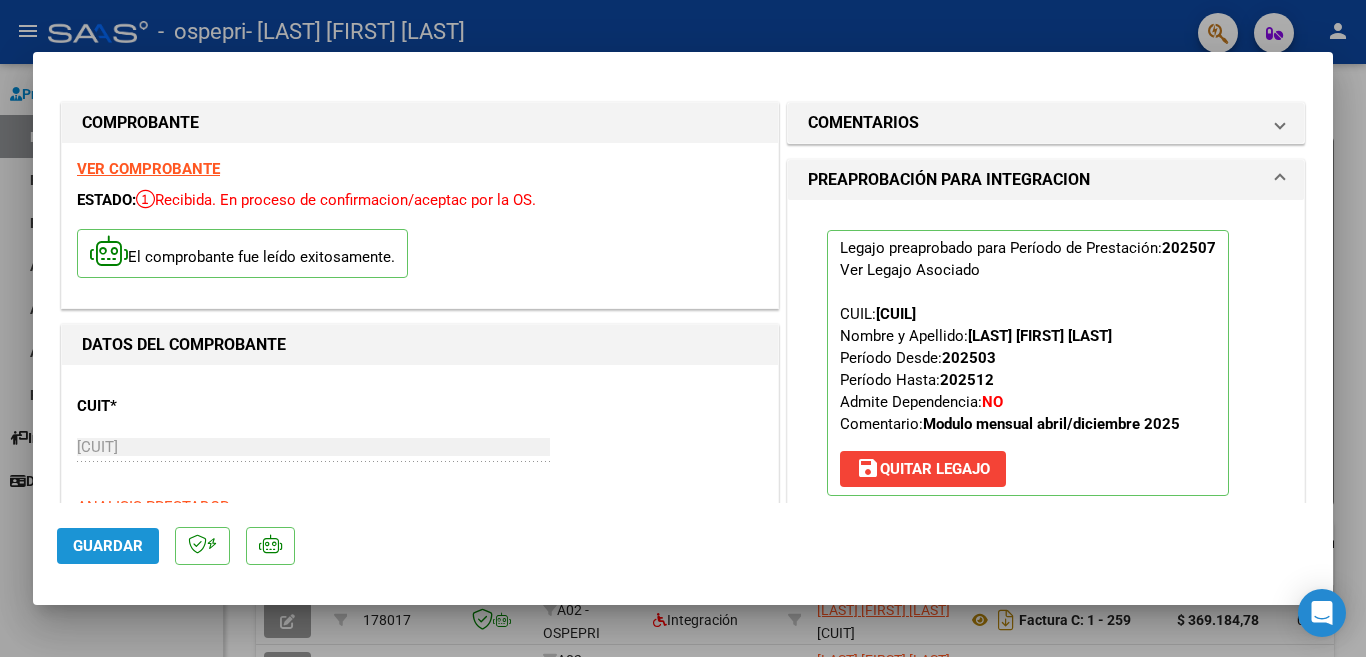 click on "Guardar" 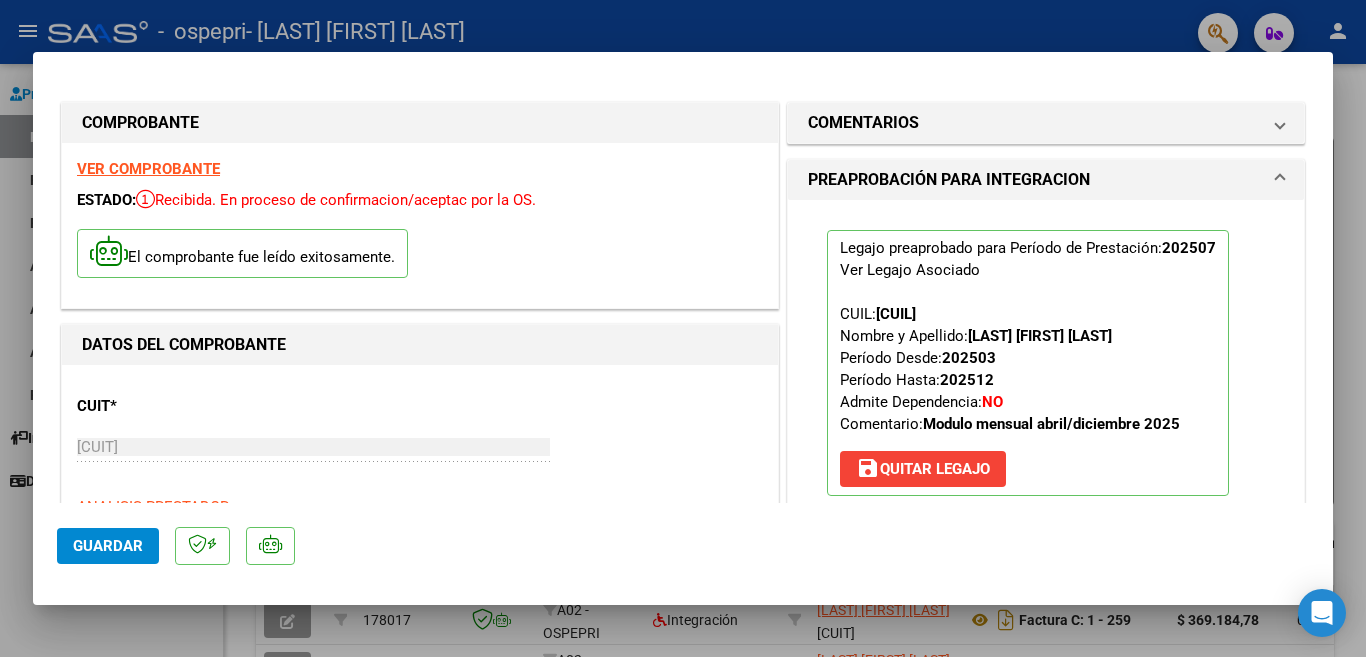 click on "Guardar" 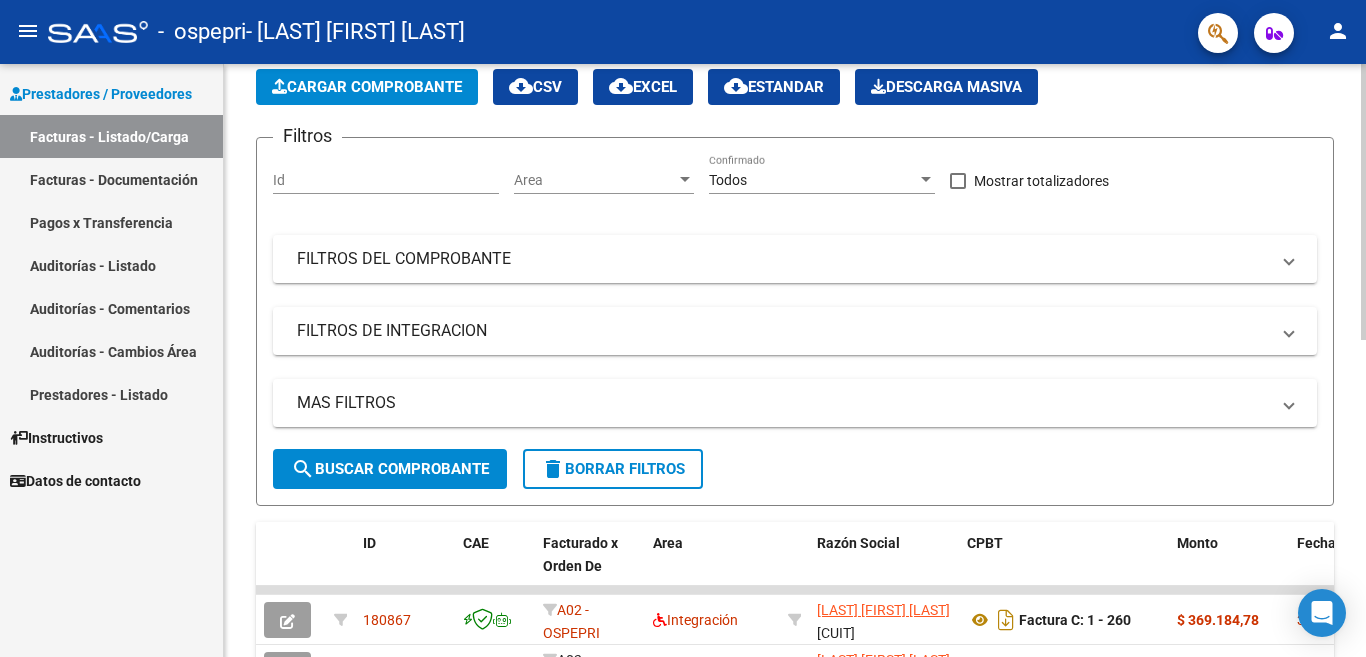 click on "search  Buscar Comprobante" 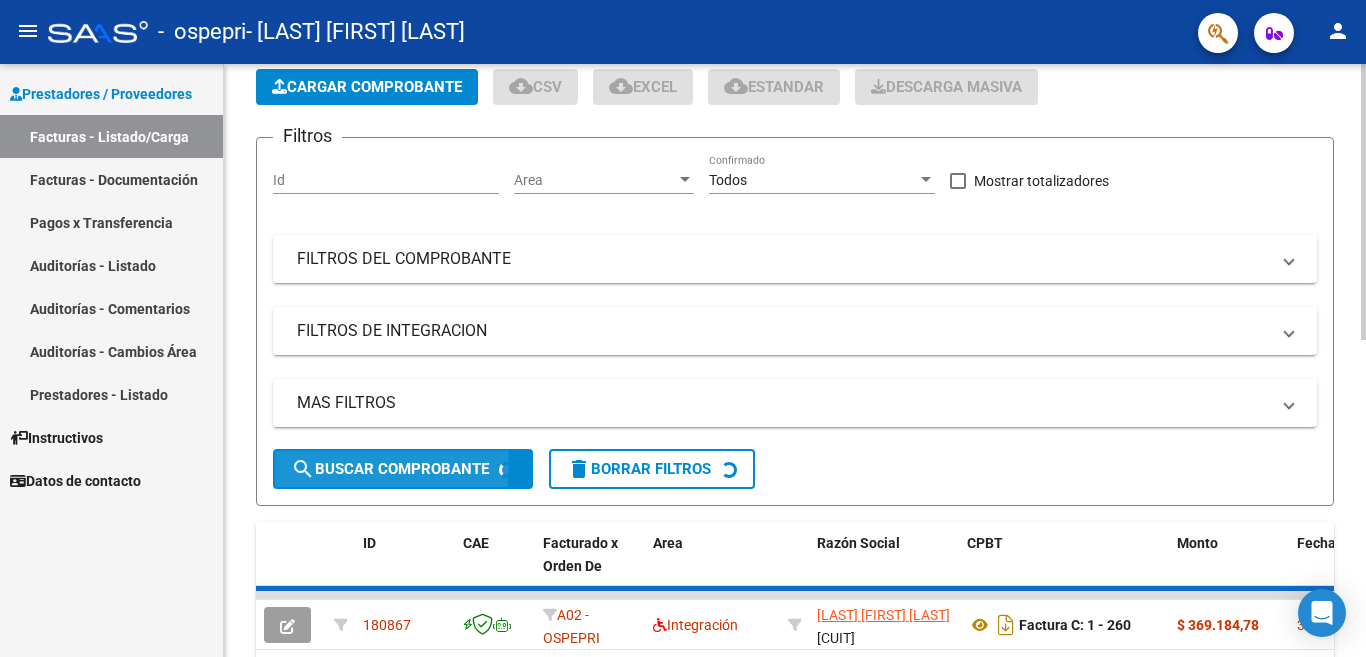 click on "Cargar Comprobante" 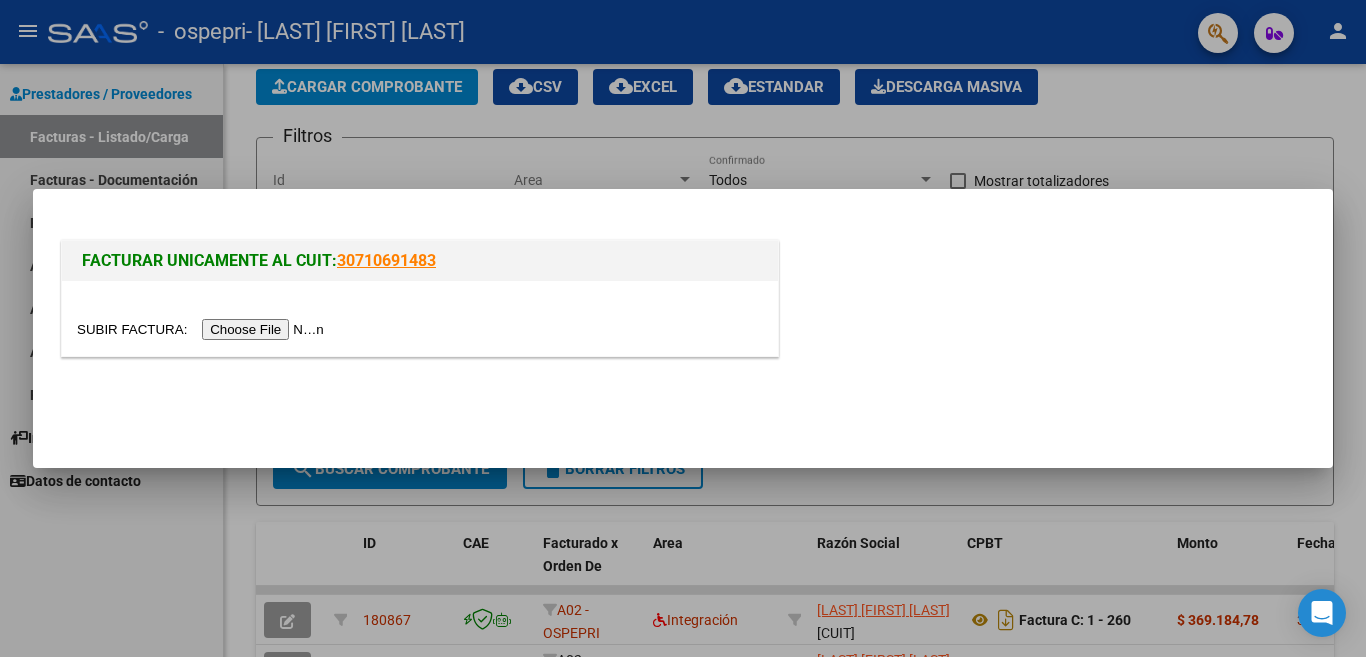 click at bounding box center [203, 329] 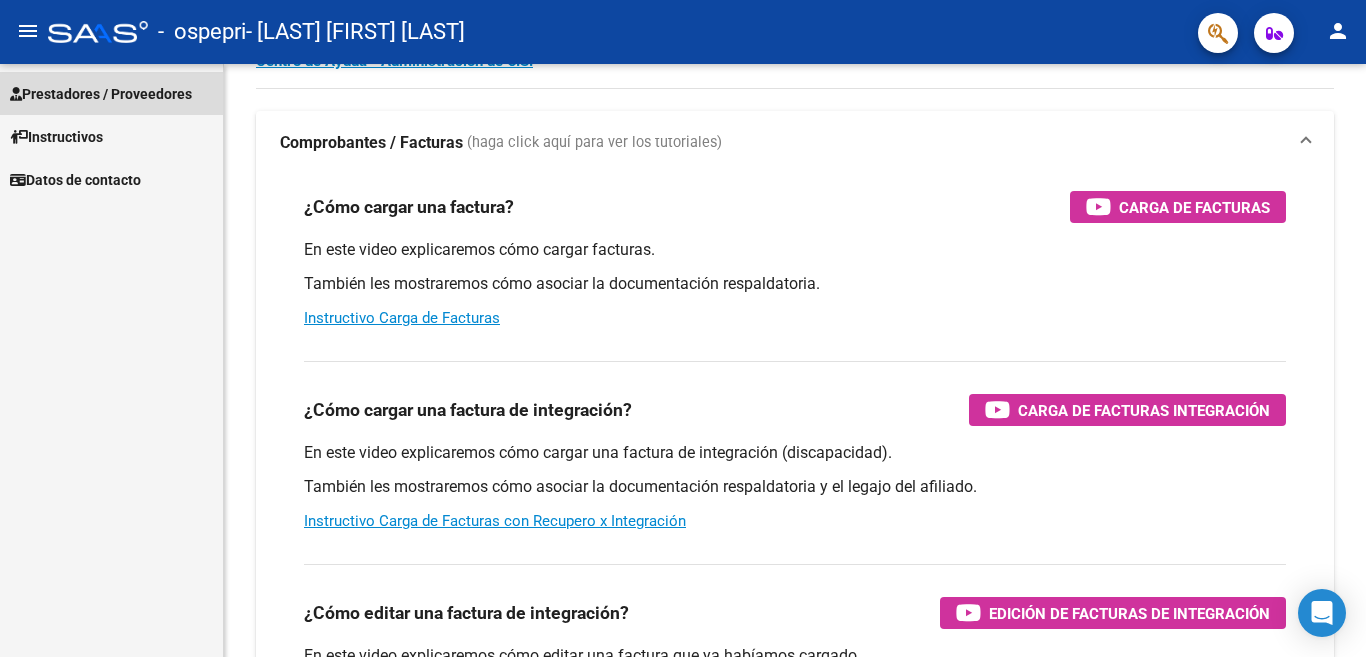 click on "Prestadores / Proveedores" at bounding box center [101, 94] 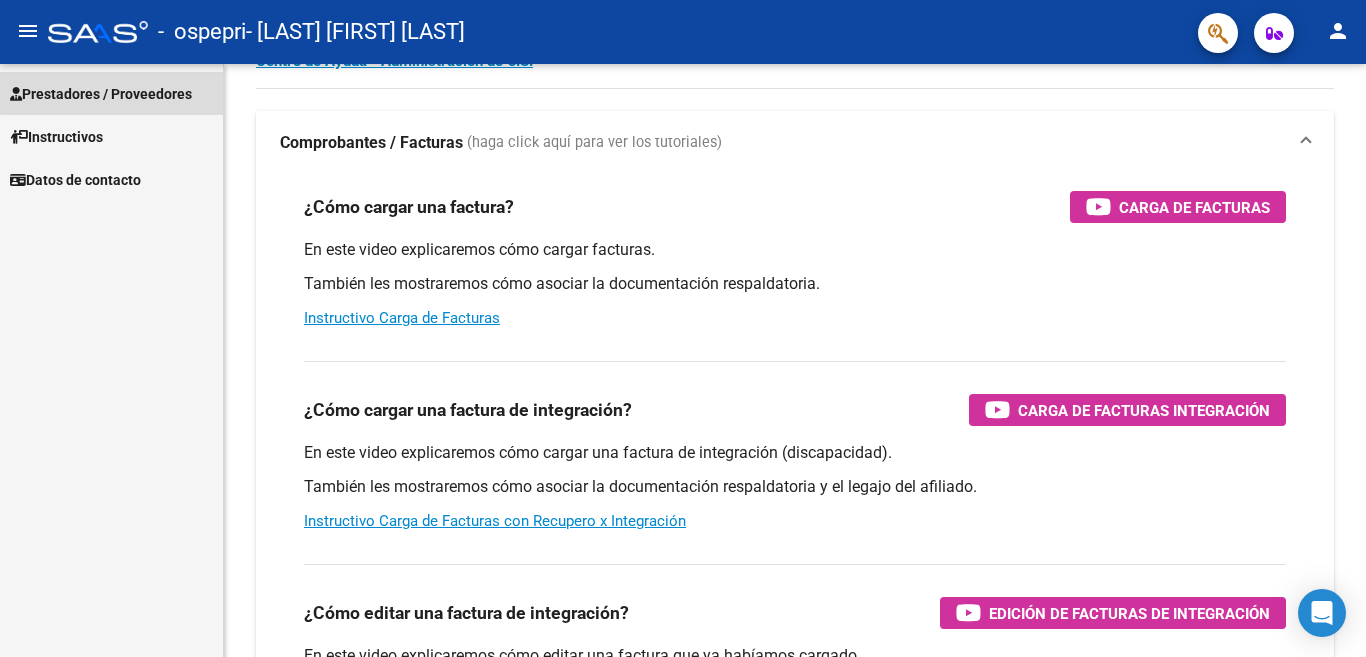 click on "Prestadores / Proveedores" at bounding box center [101, 94] 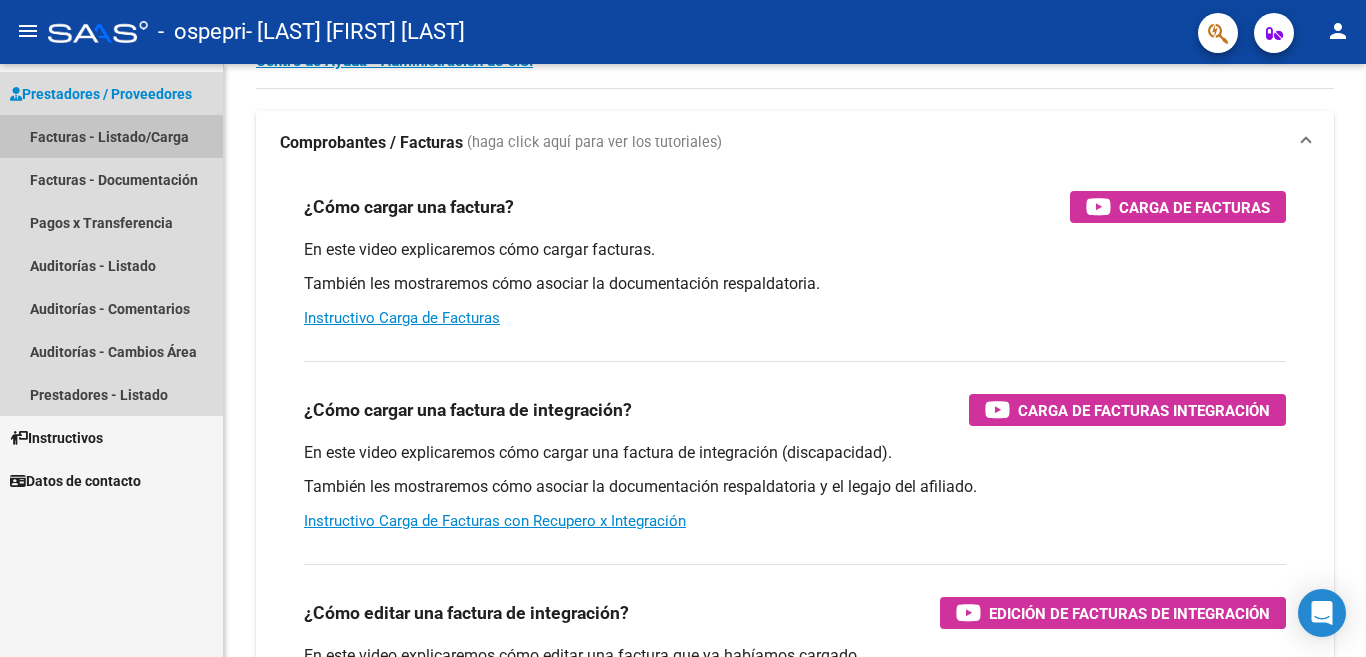 click on "Facturas - Listado/Carga" at bounding box center (111, 136) 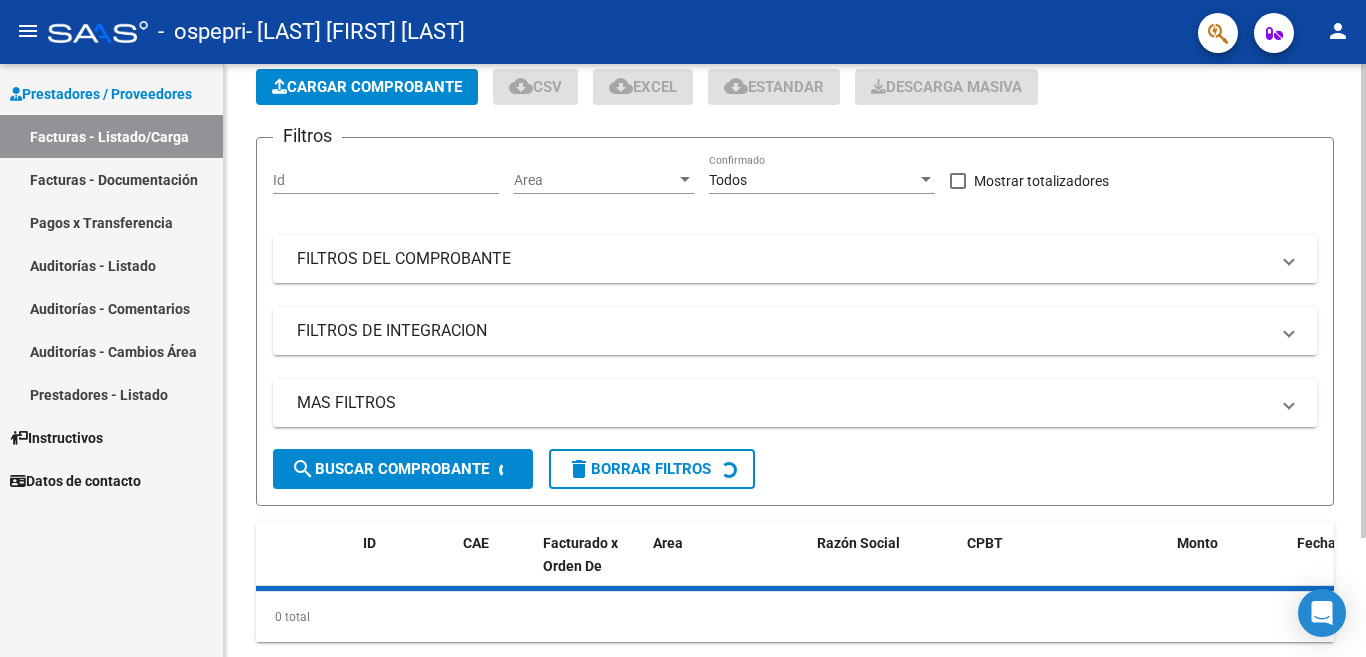 click on "Cargar Comprobante" 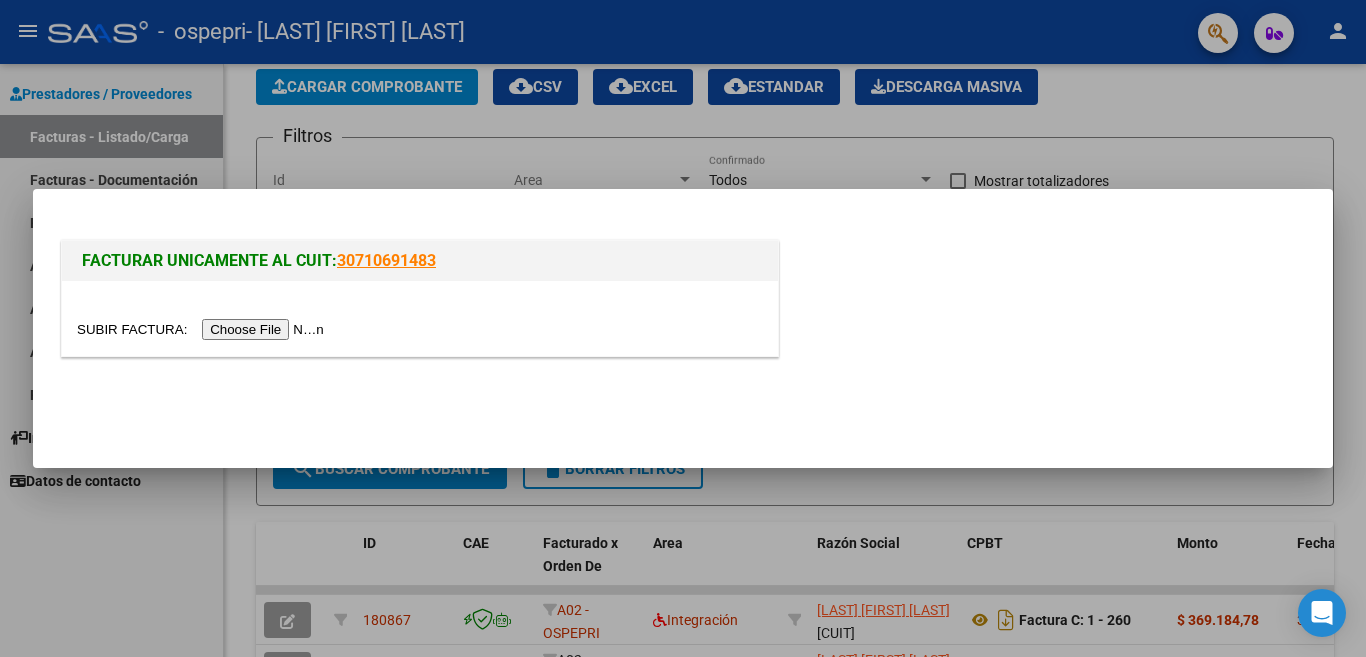 click at bounding box center [203, 329] 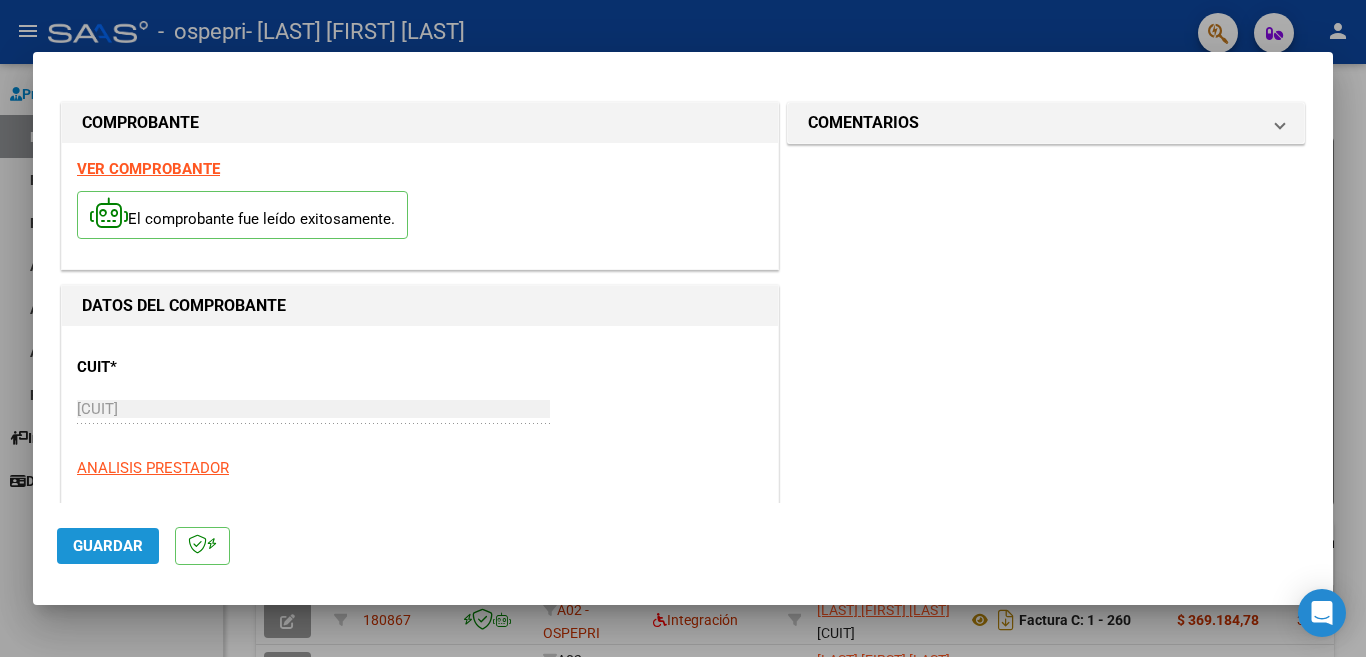 click on "Guardar" 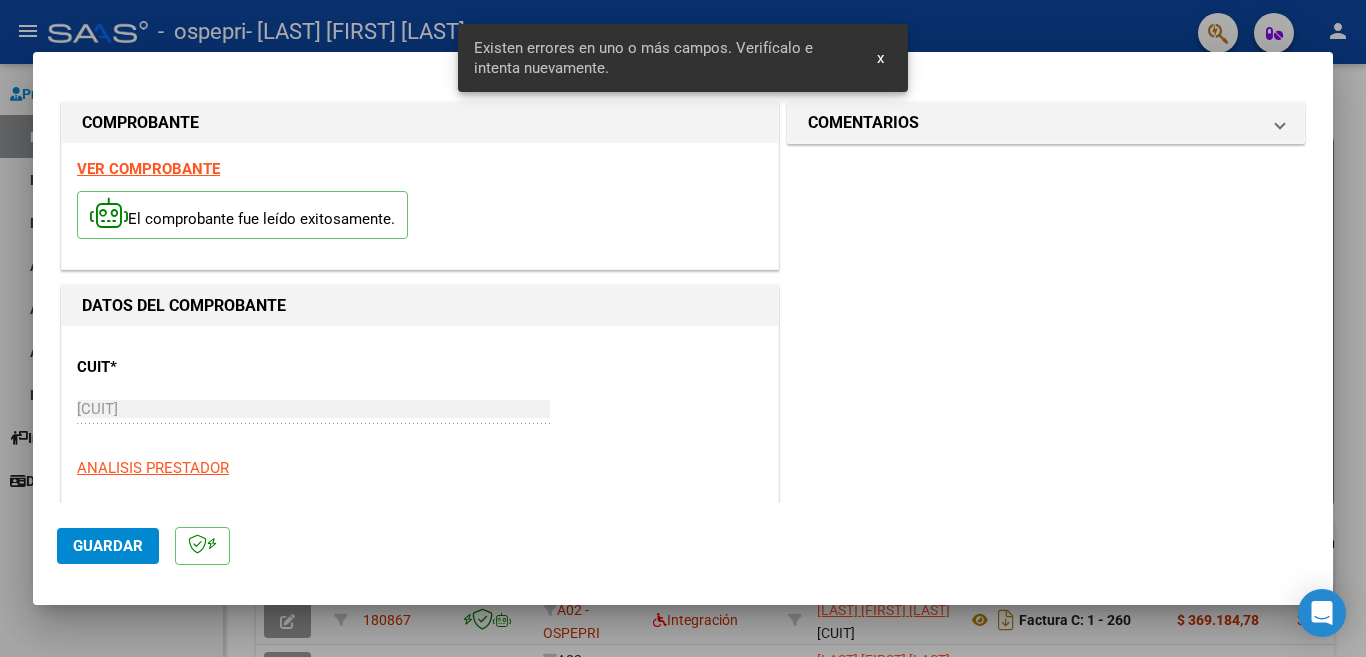 scroll, scrollTop: 445, scrollLeft: 0, axis: vertical 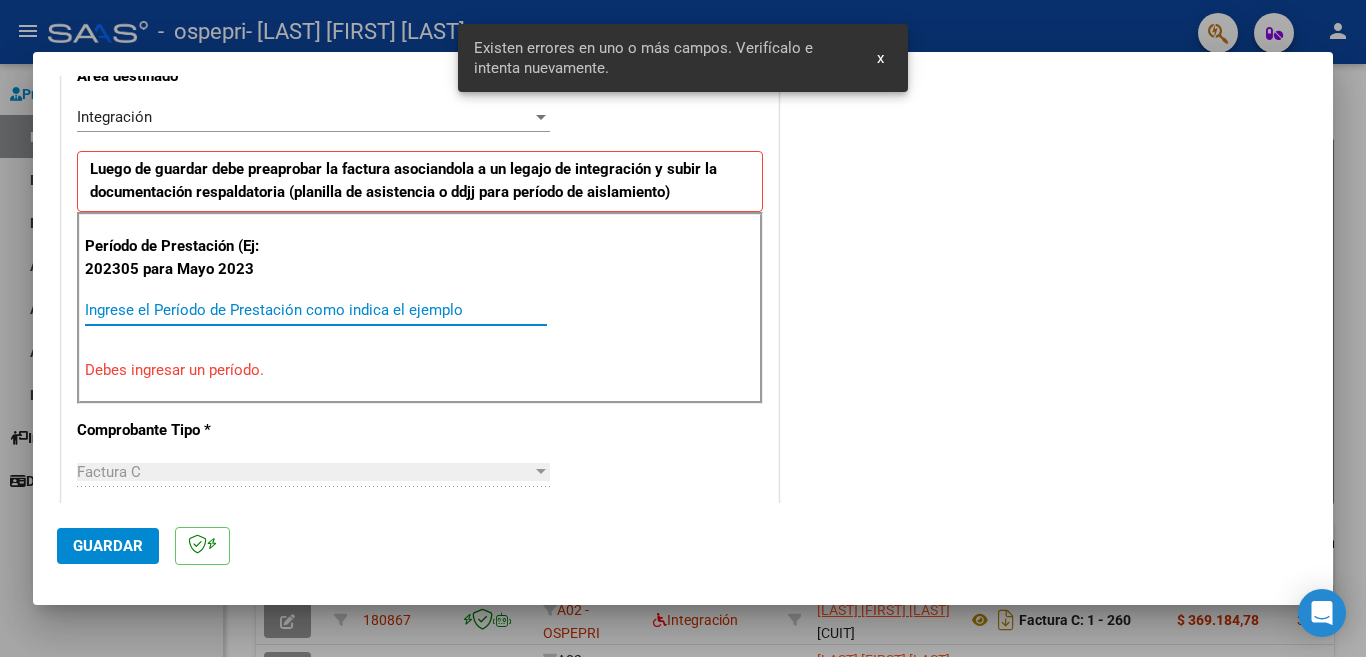 click on "Ingrese el Período de Prestación como indica el ejemplo" at bounding box center (316, 310) 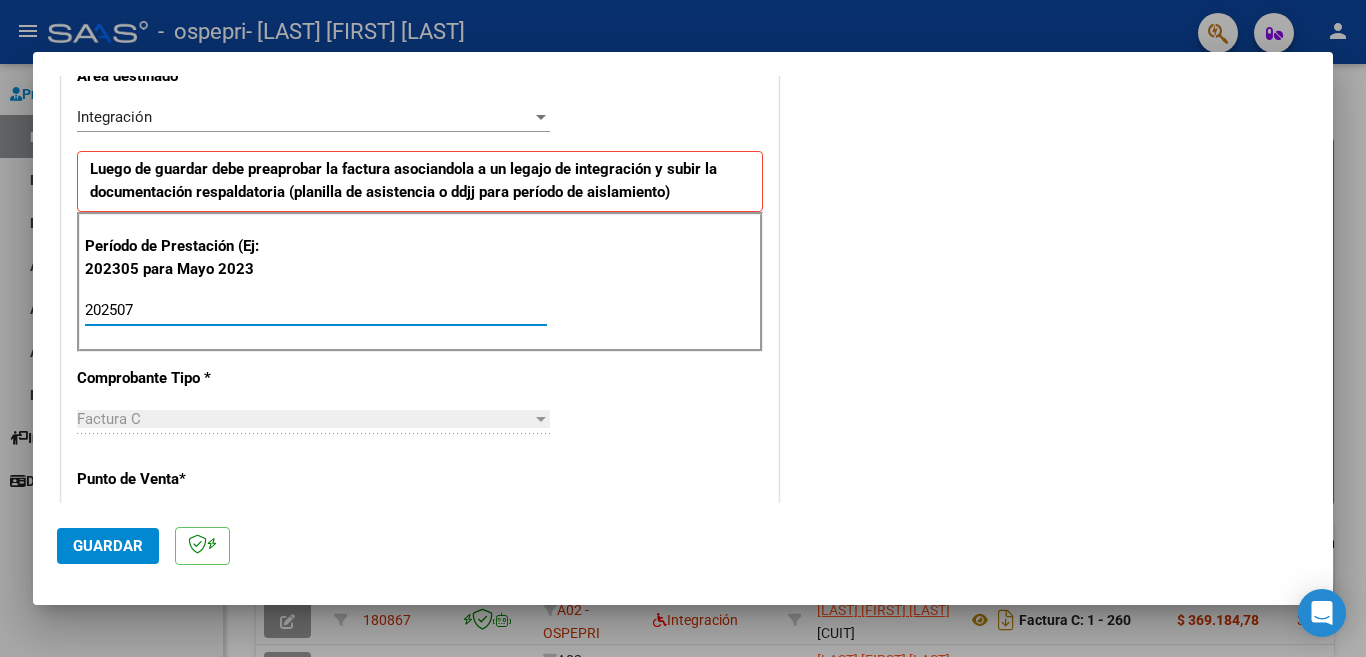 type on "202507" 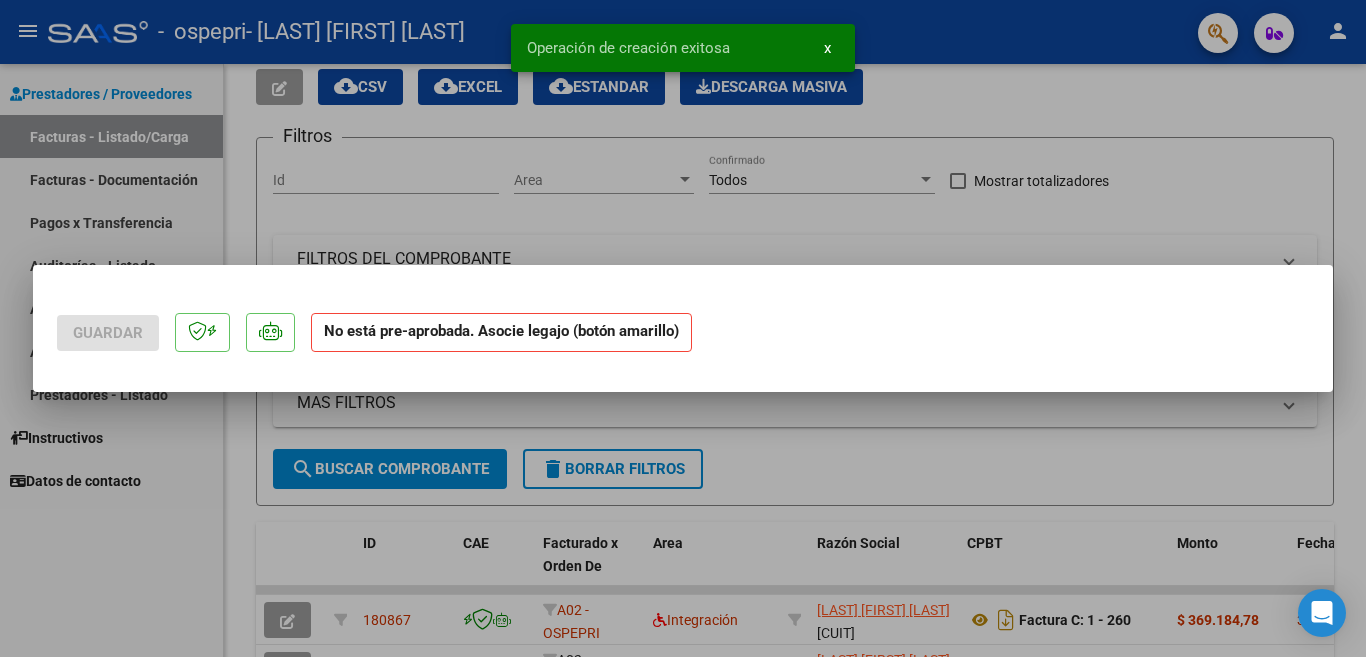 scroll, scrollTop: 0, scrollLeft: 0, axis: both 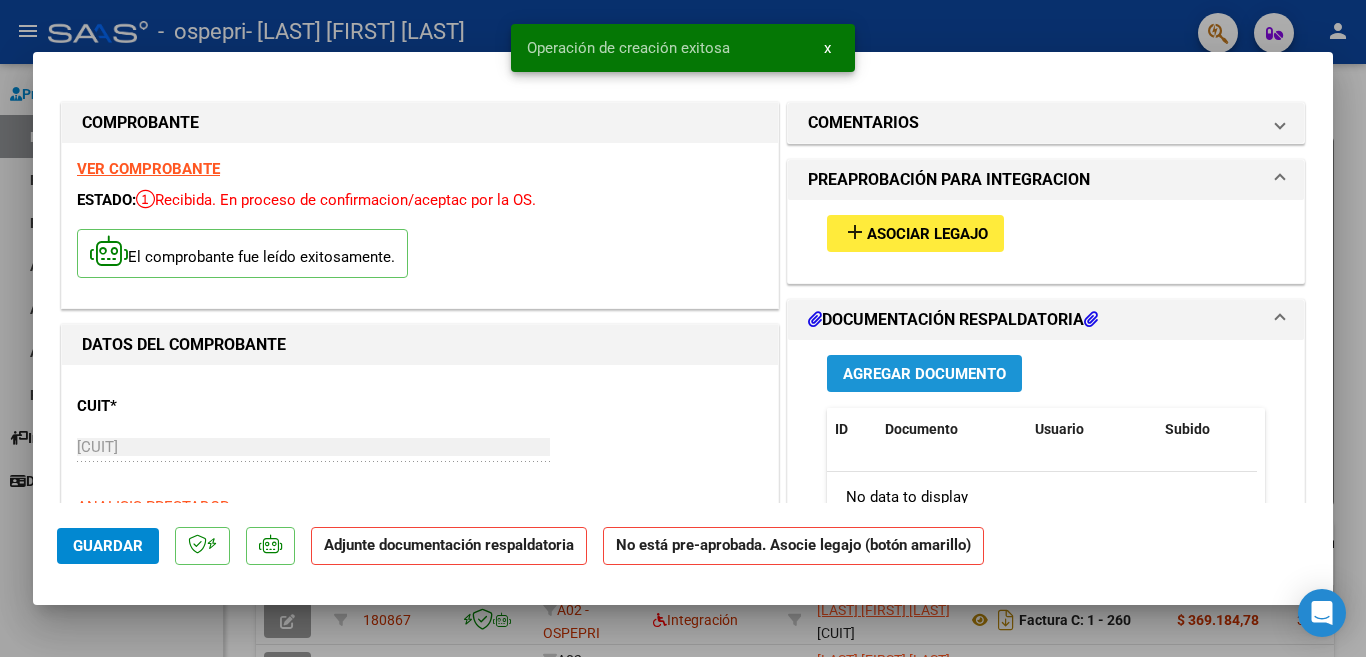 click on "Agregar Documento" at bounding box center (924, 374) 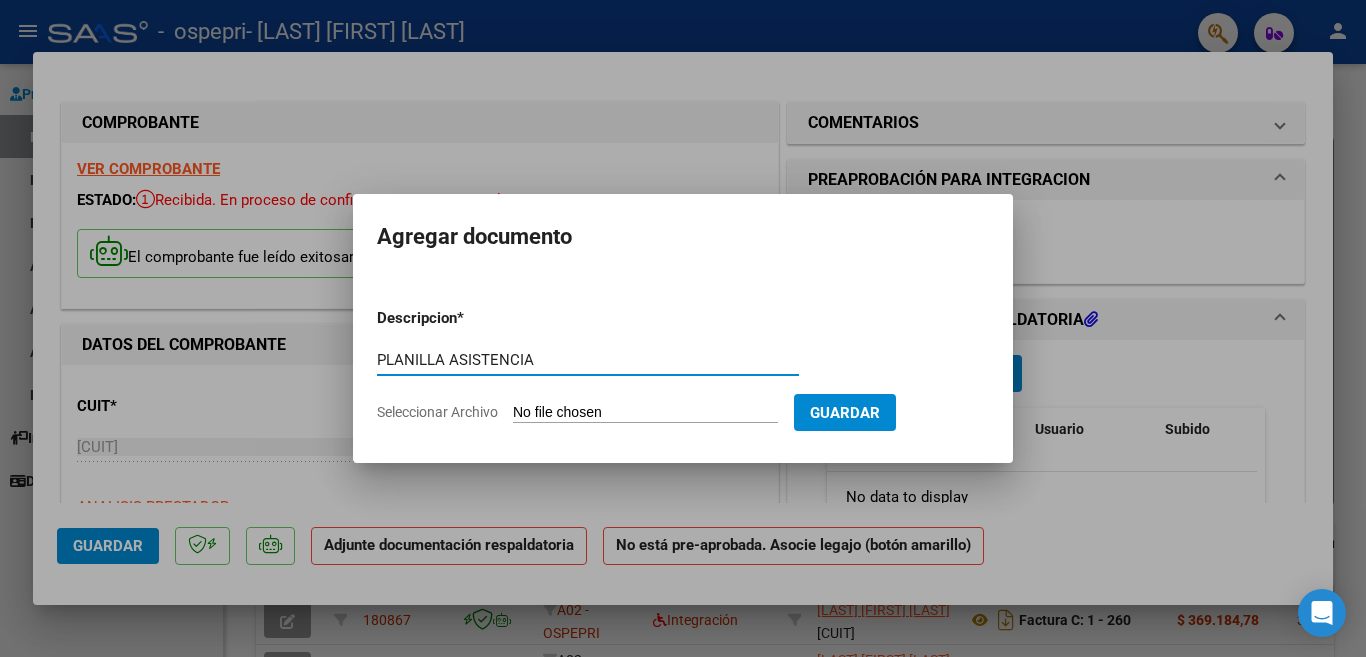 type on "PLANILLA ASISTENCIA" 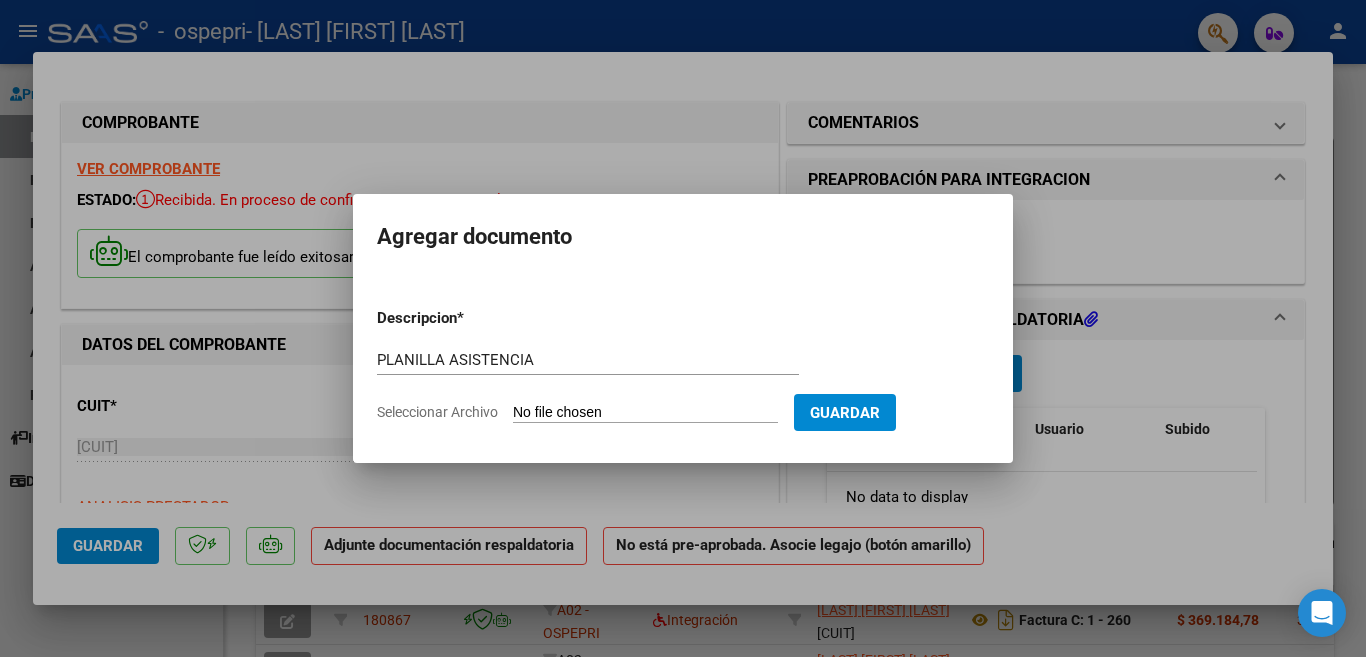 click on "Seleccionar Archivo" 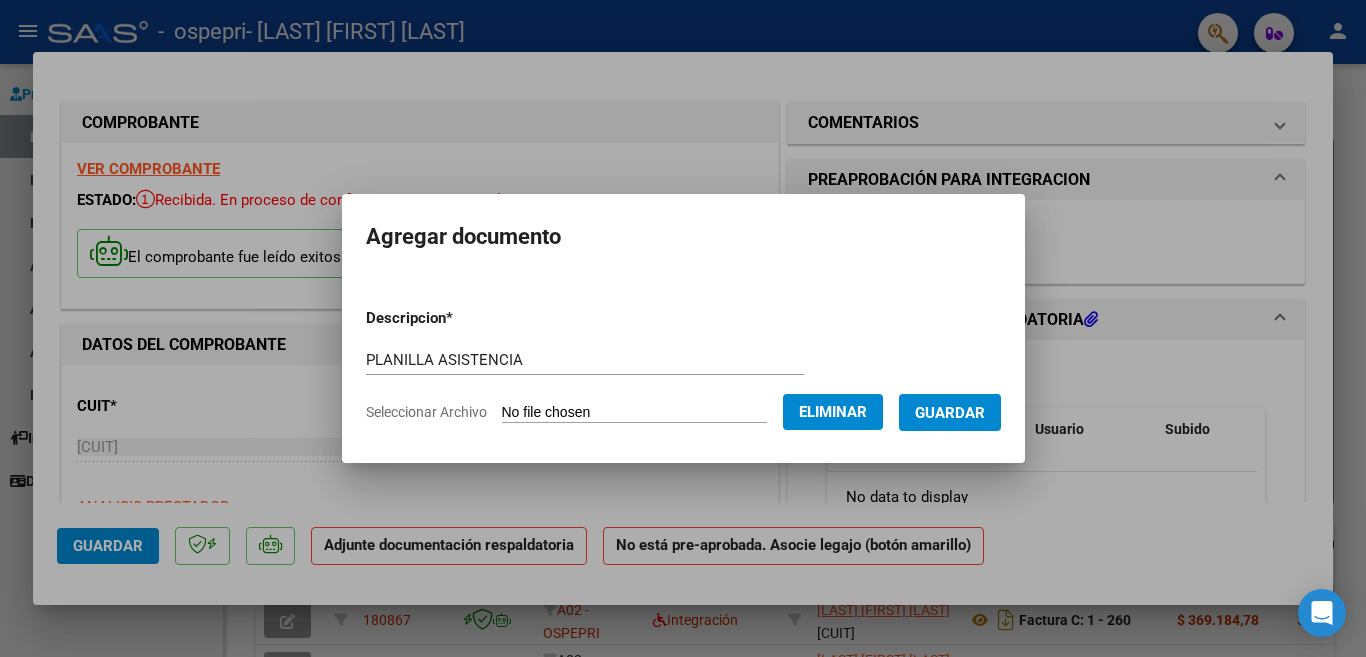 click on "Guardar" at bounding box center [950, 413] 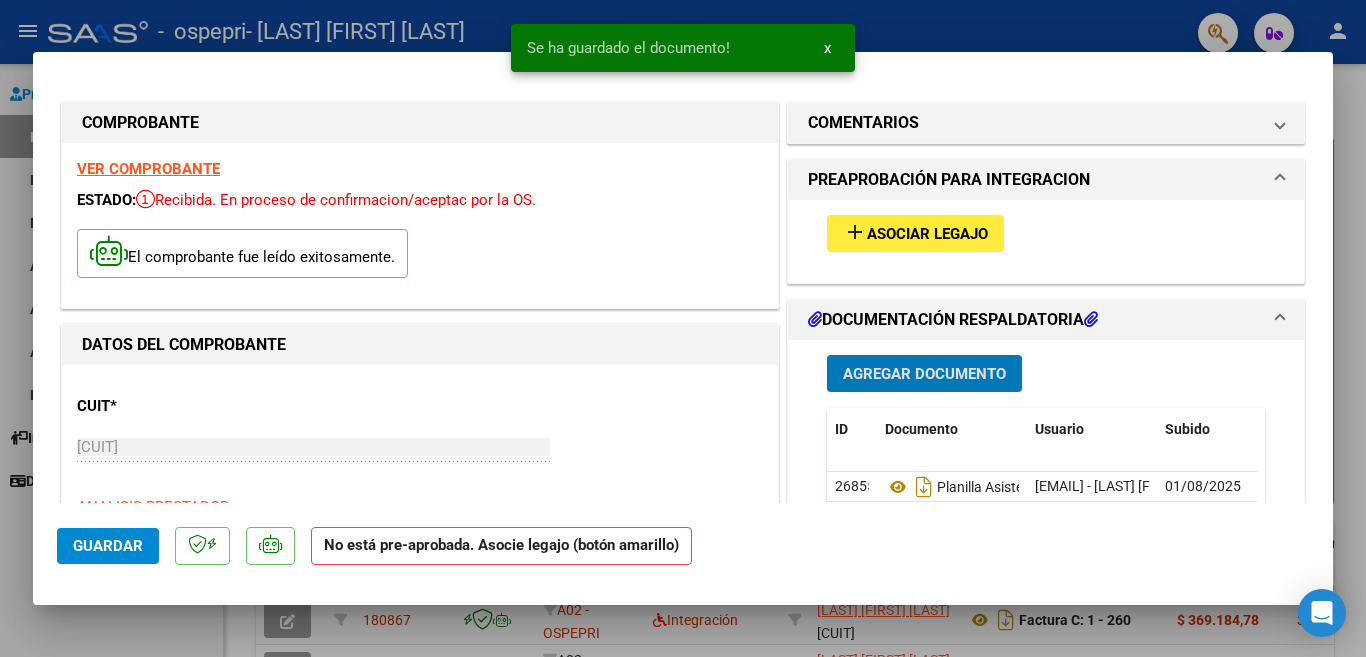 click on "Agregar Documento" at bounding box center (924, 374) 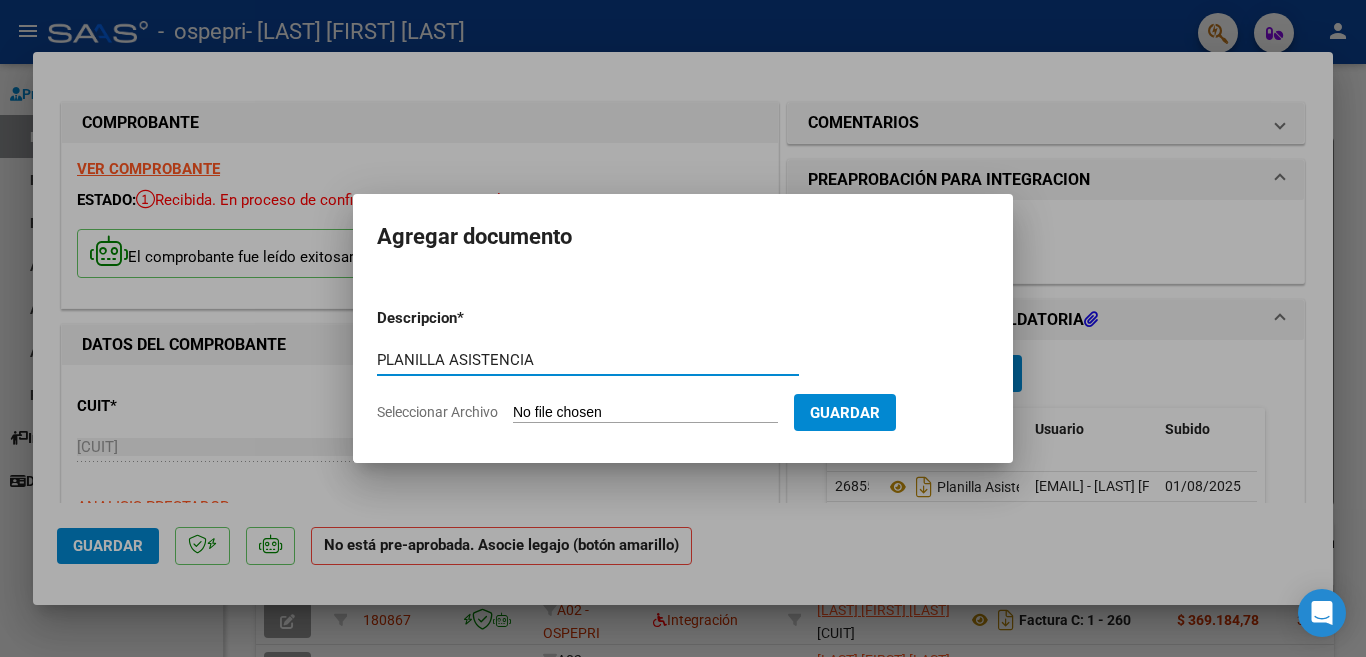 type on "PLANILLA ASISTENCIA" 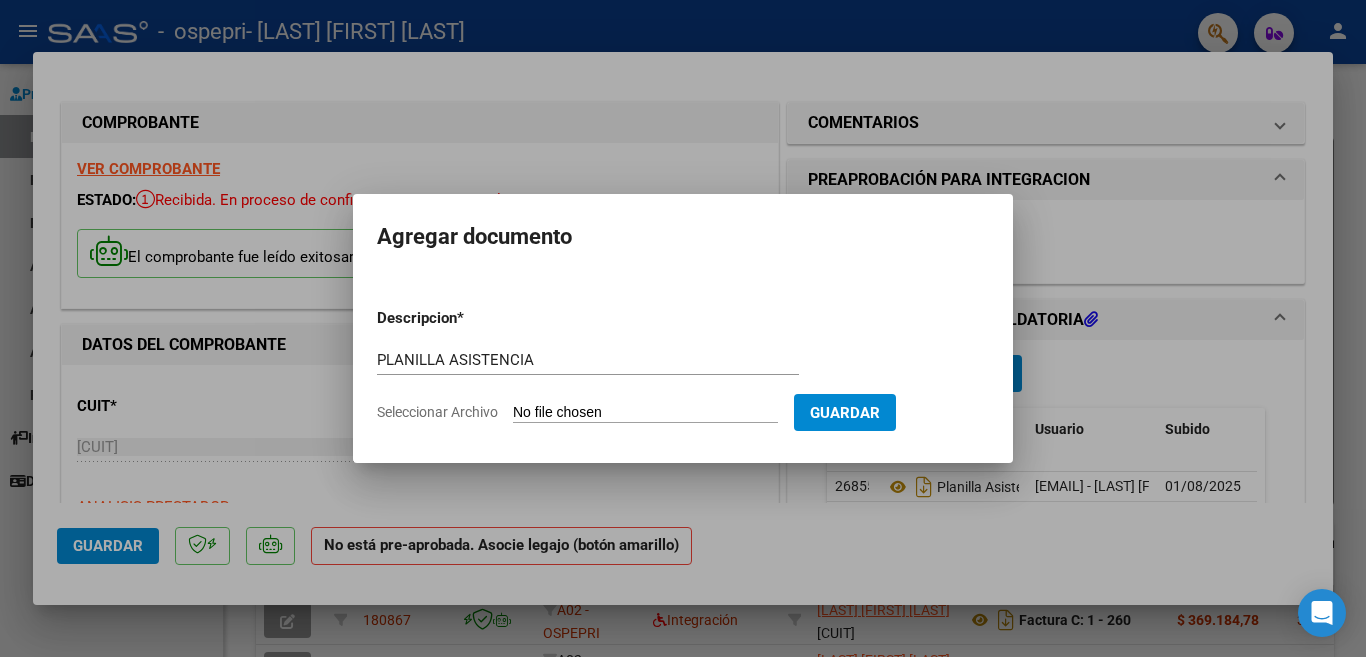 click on "Seleccionar Archivo" 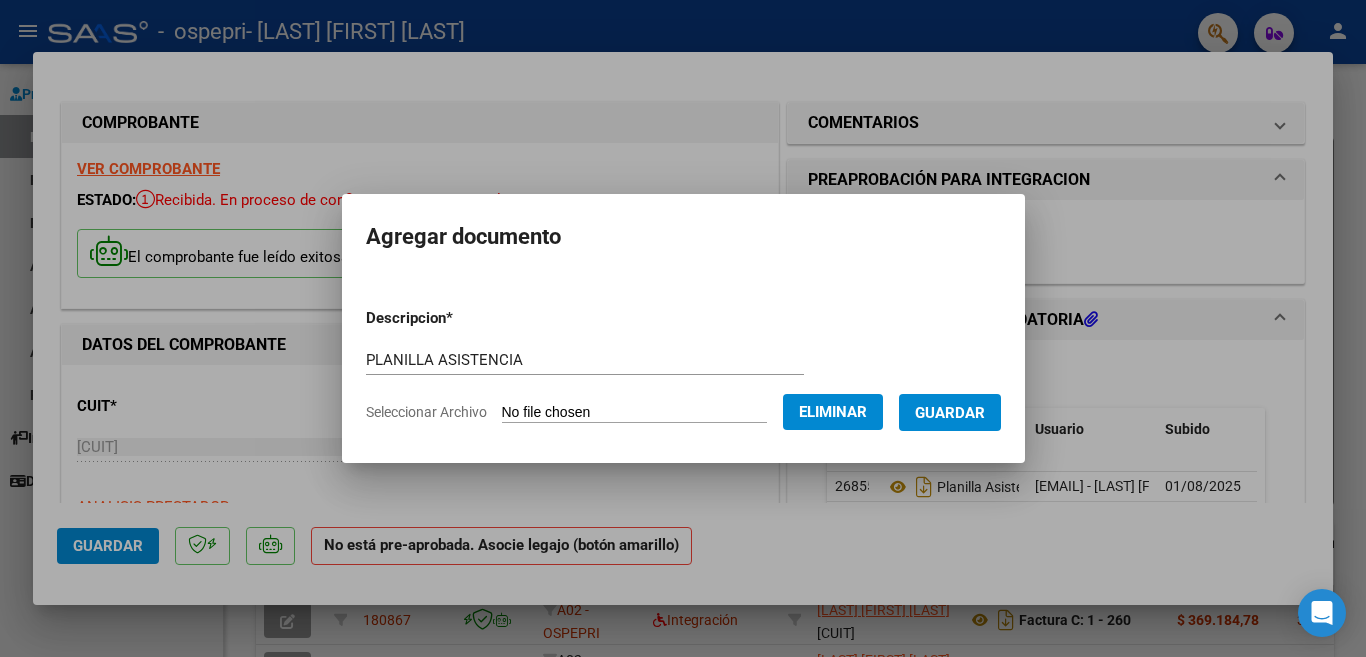 click on "Guardar" at bounding box center (950, 413) 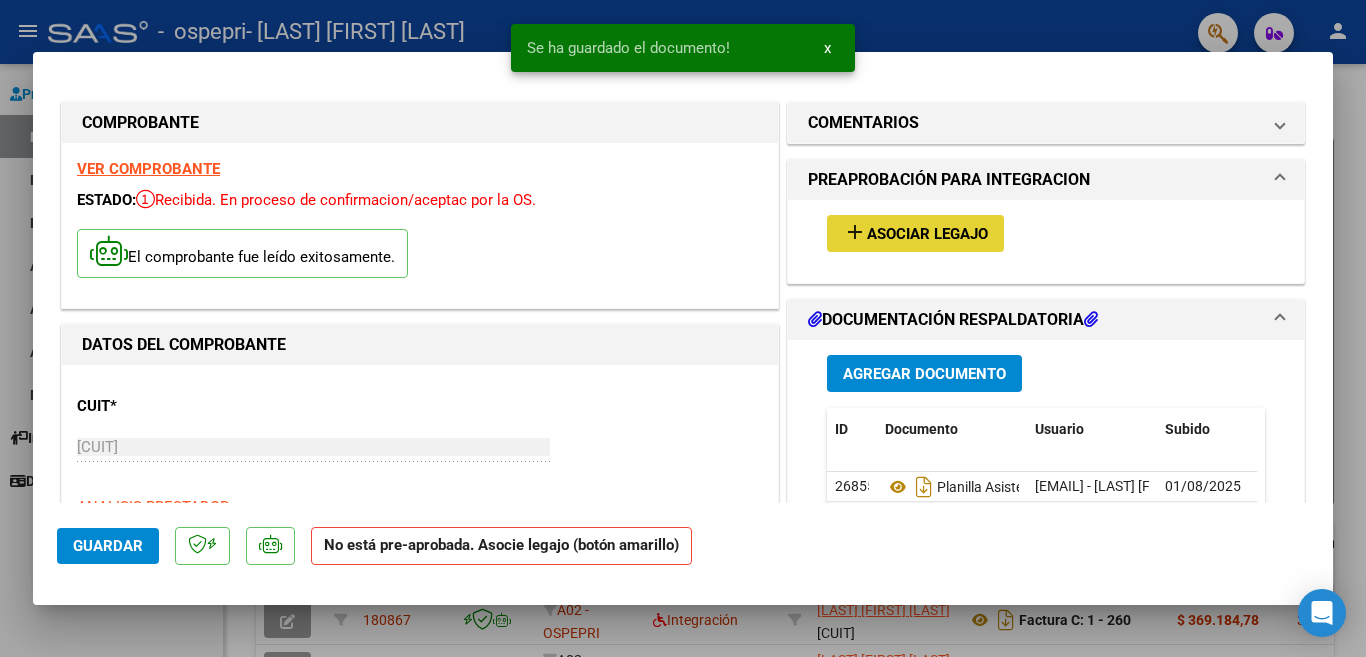 click on "Asociar Legajo" at bounding box center (927, 234) 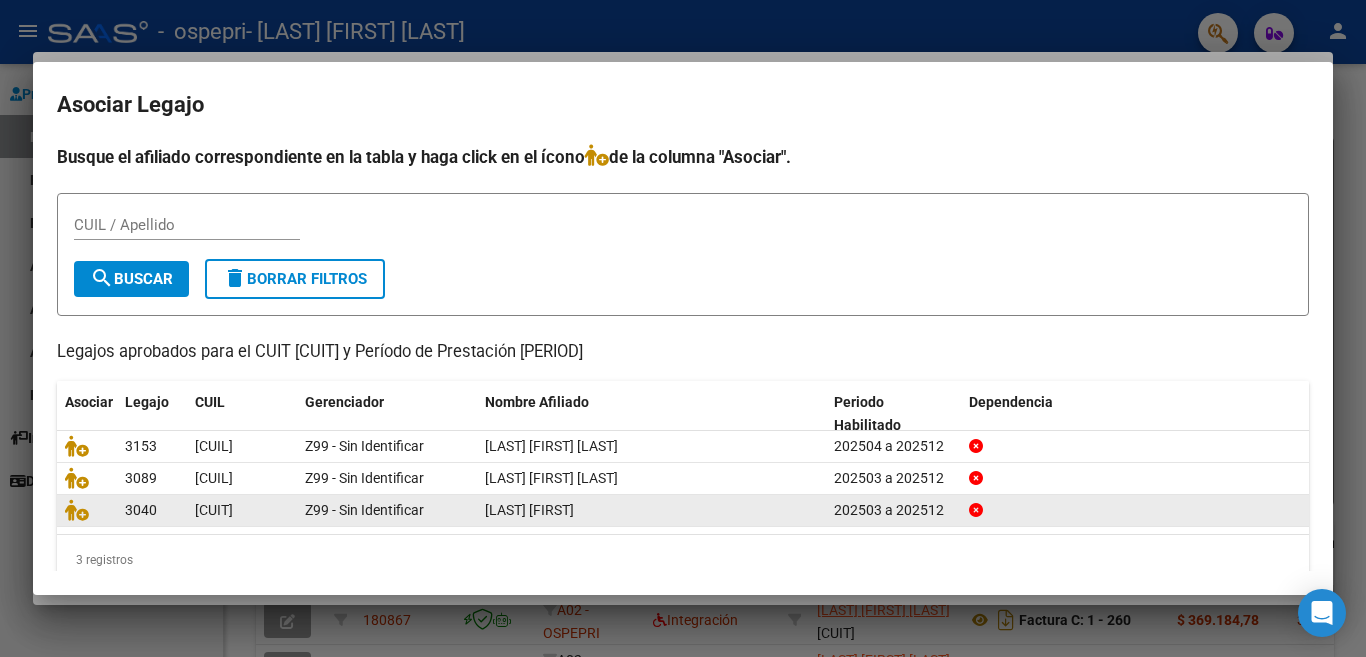 drag, startPoint x: 196, startPoint y: 506, endPoint x: 291, endPoint y: 511, distance: 95.131485 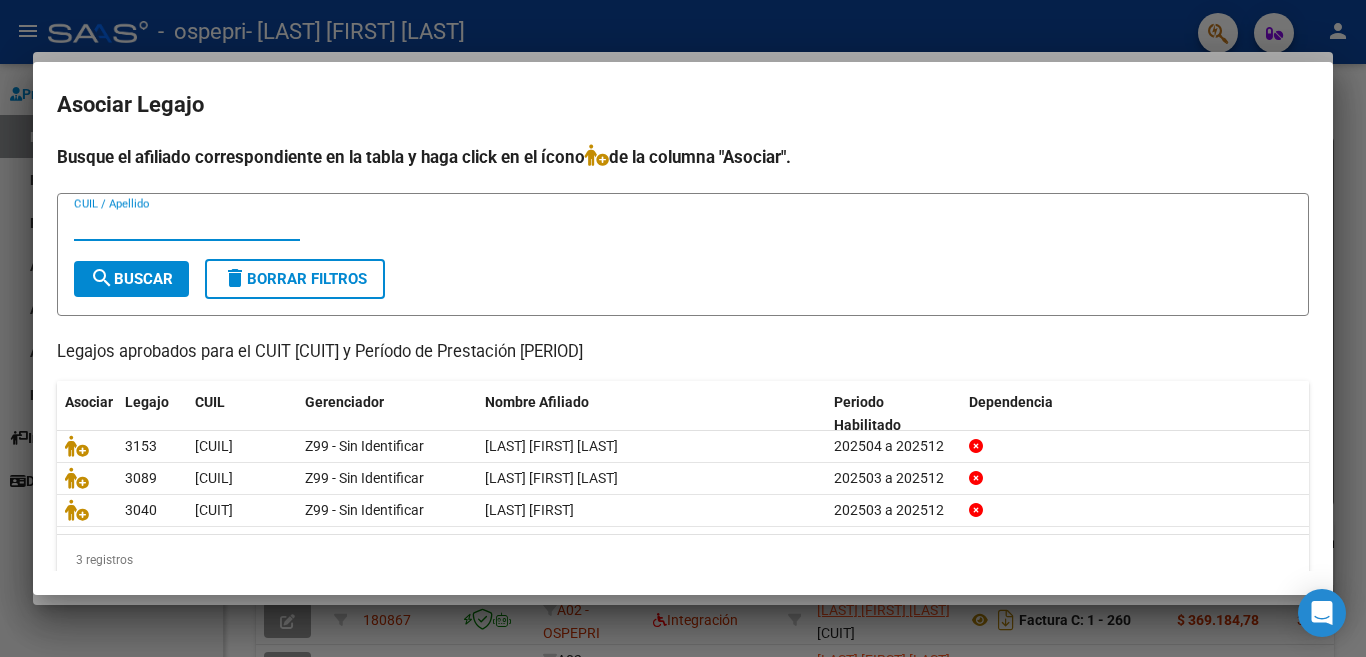 drag, startPoint x: 147, startPoint y: 226, endPoint x: 615, endPoint y: 248, distance: 468.5168 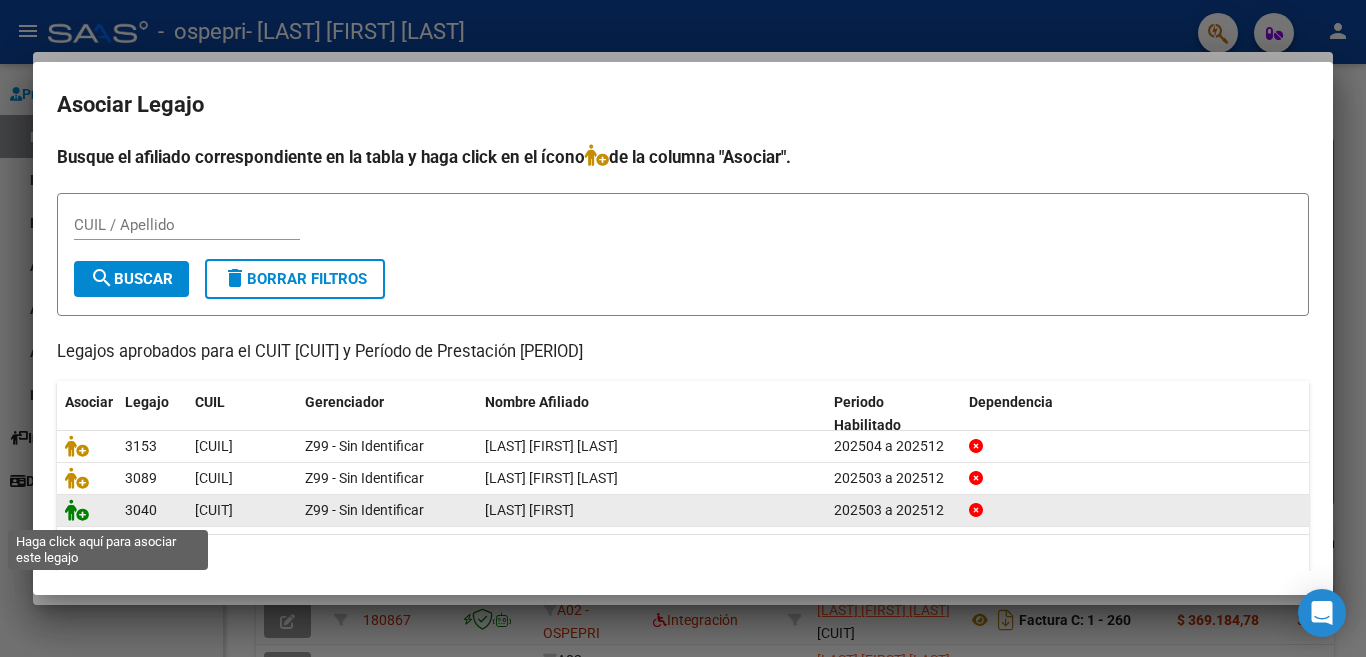 click 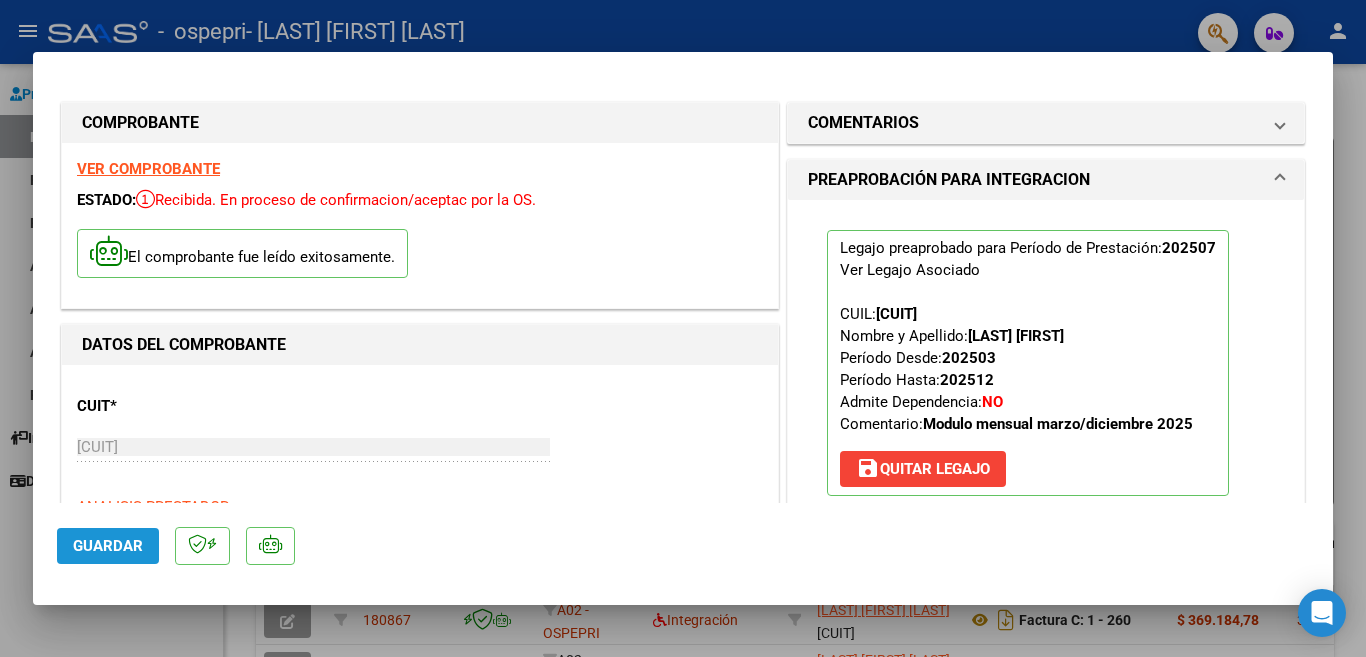 click on "Guardar" 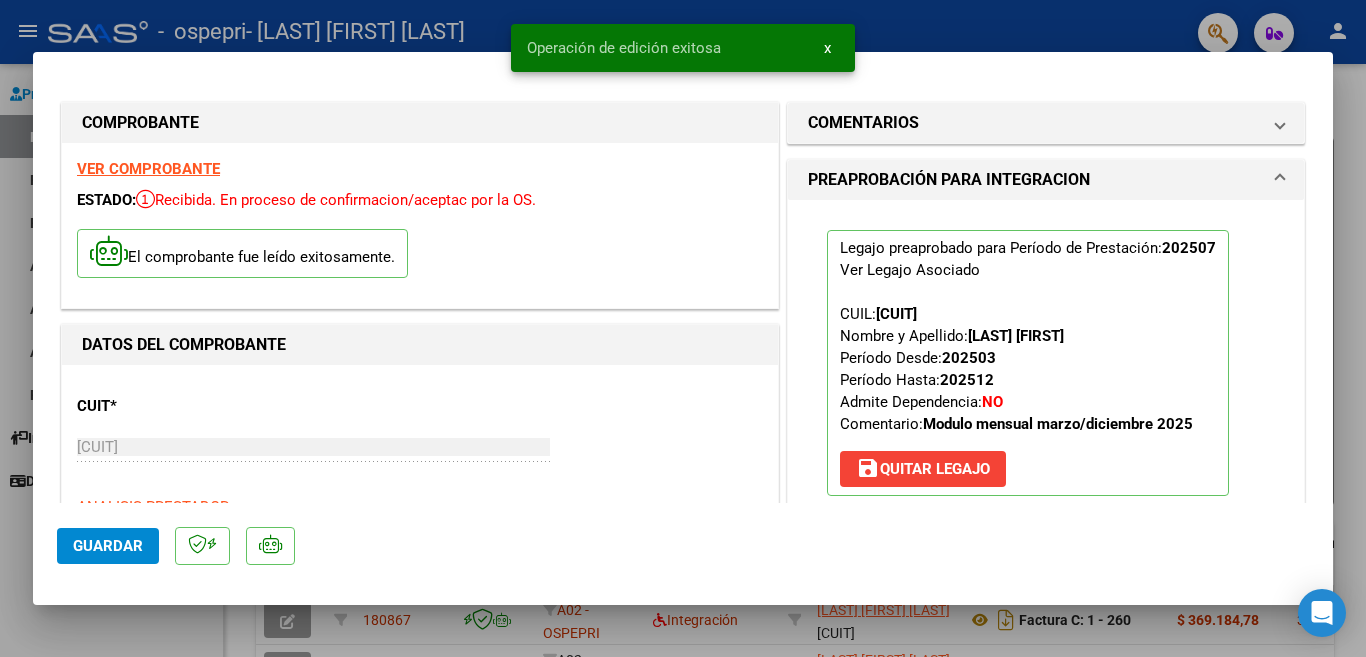 click on "CUIT  *   [CUIT] Ingresar CUIT  ANALISIS PRESTADOR  [LAST] [FIRST] [LAST]  ARCA Padrón" at bounding box center [420, 468] 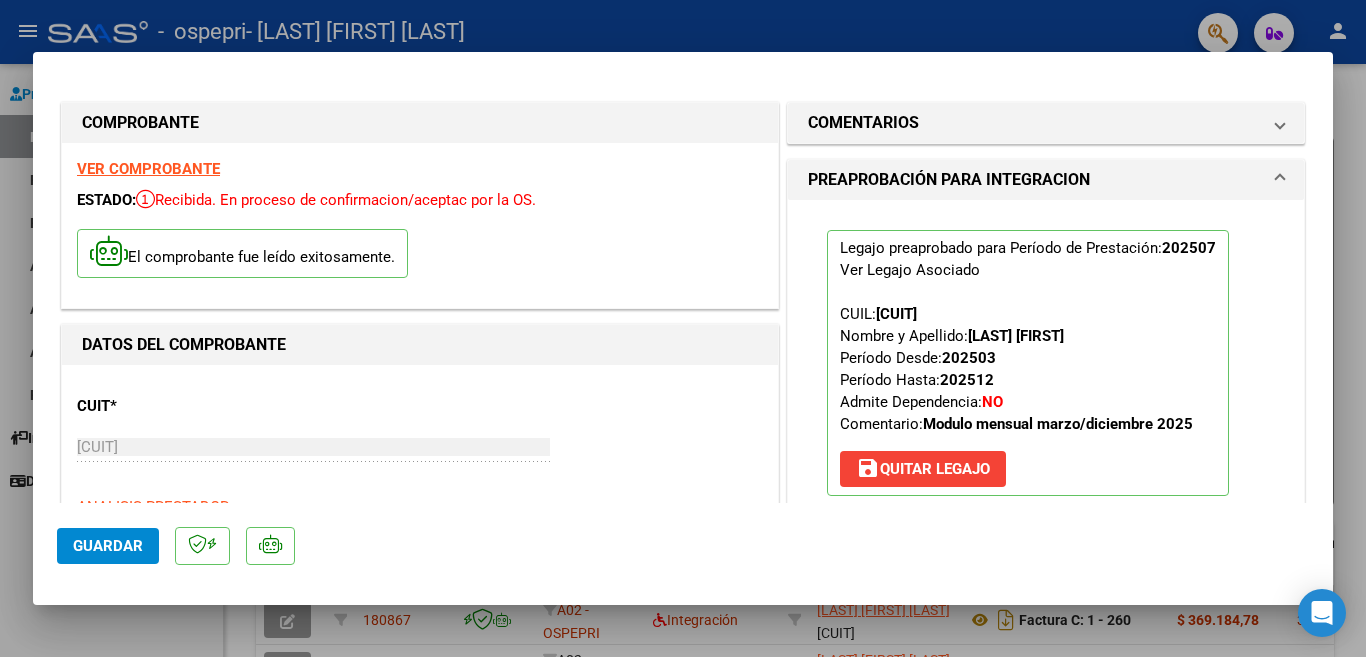 click at bounding box center (683, 328) 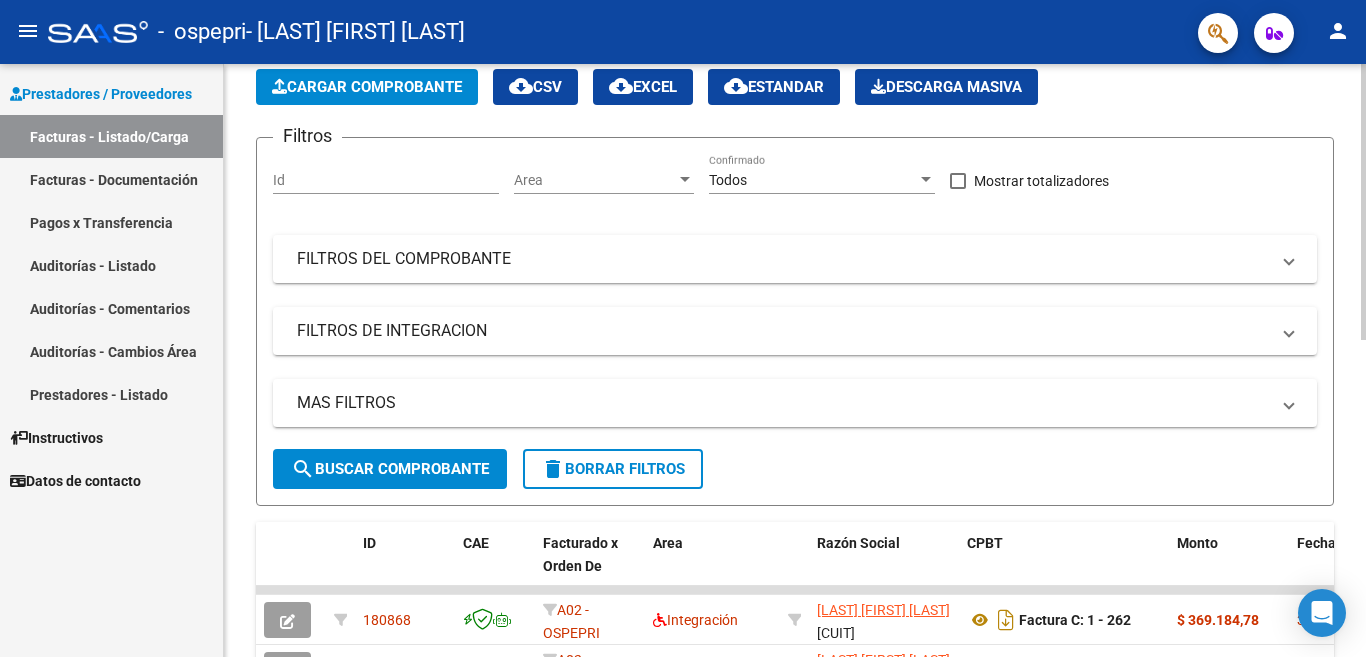 click on "search  Buscar Comprobante" 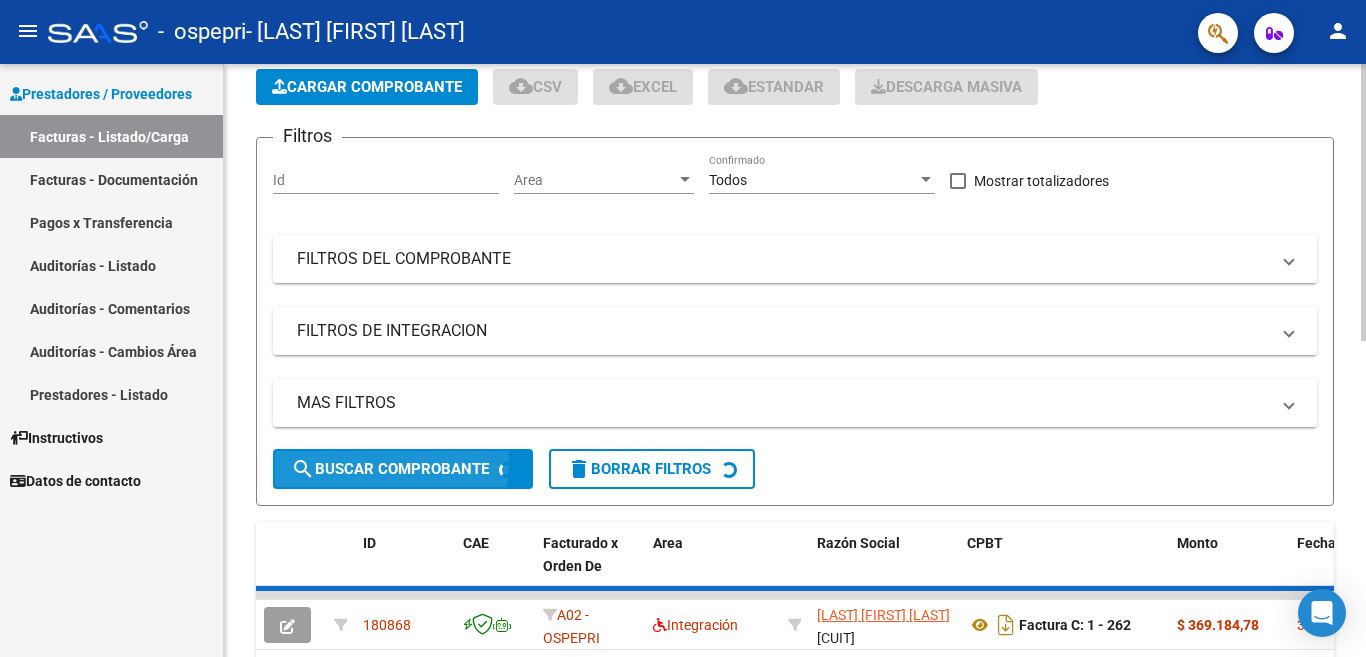click on "Cargar Comprobante" 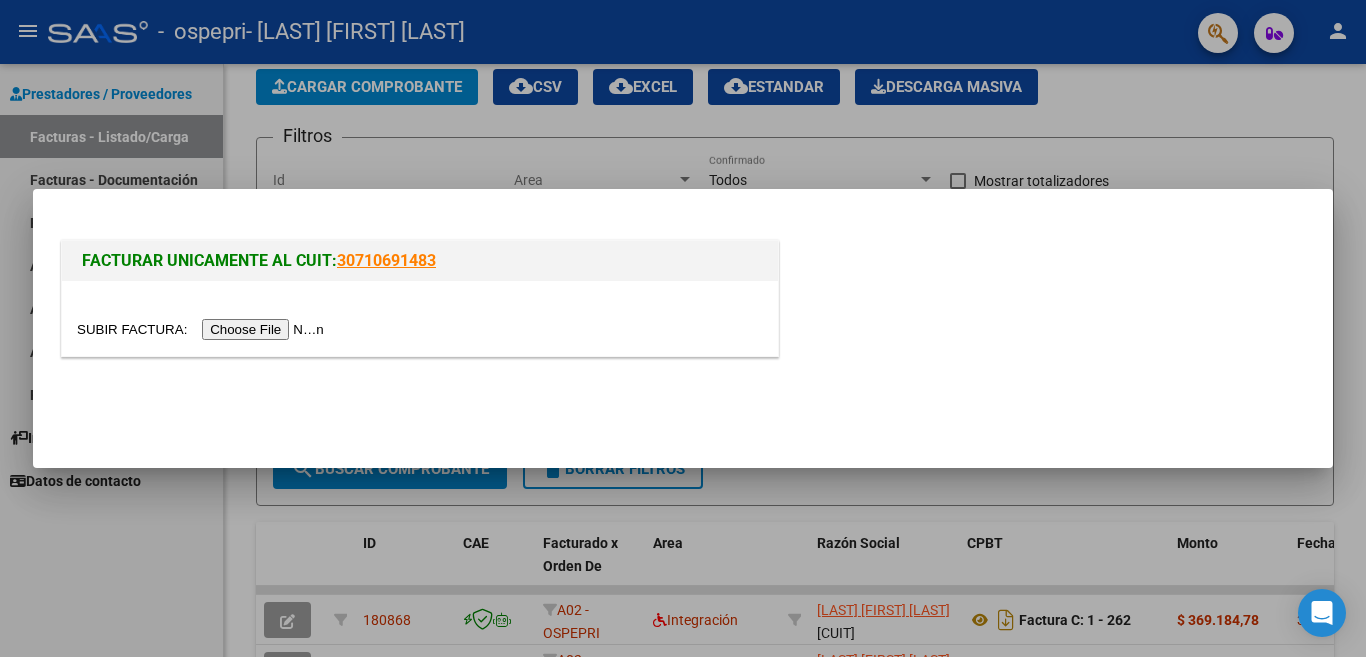 click at bounding box center [203, 329] 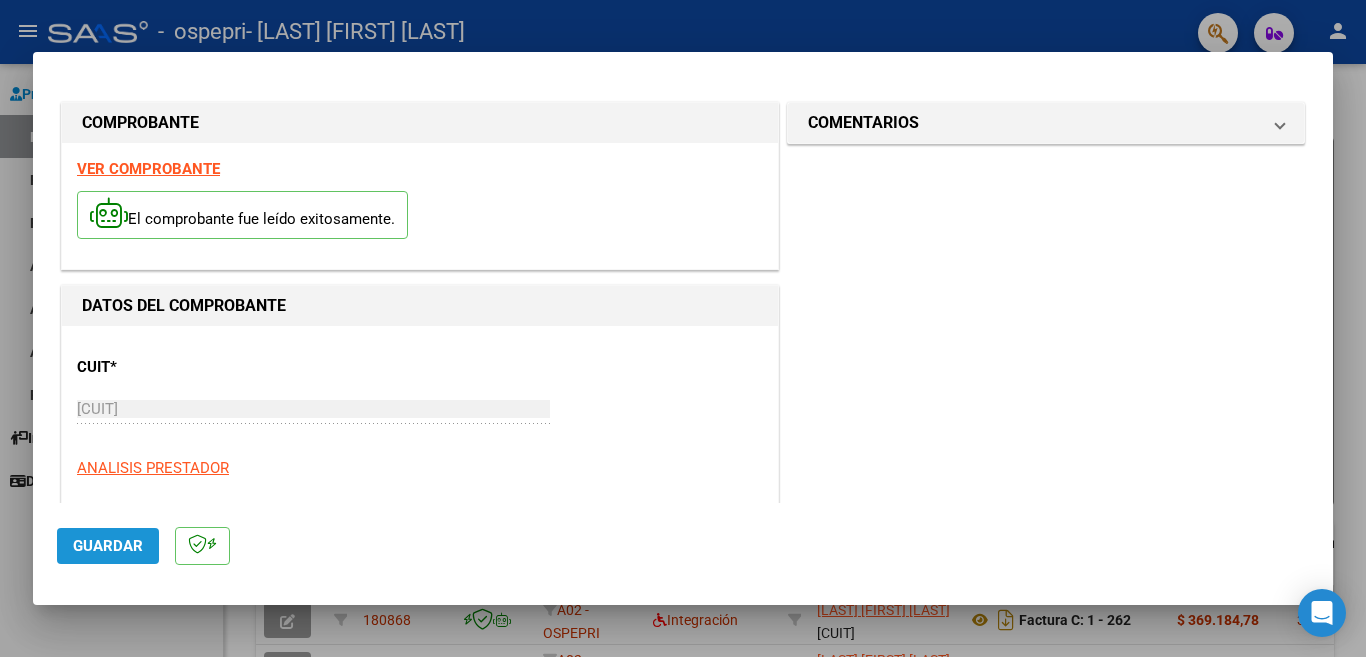 click on "Guardar" 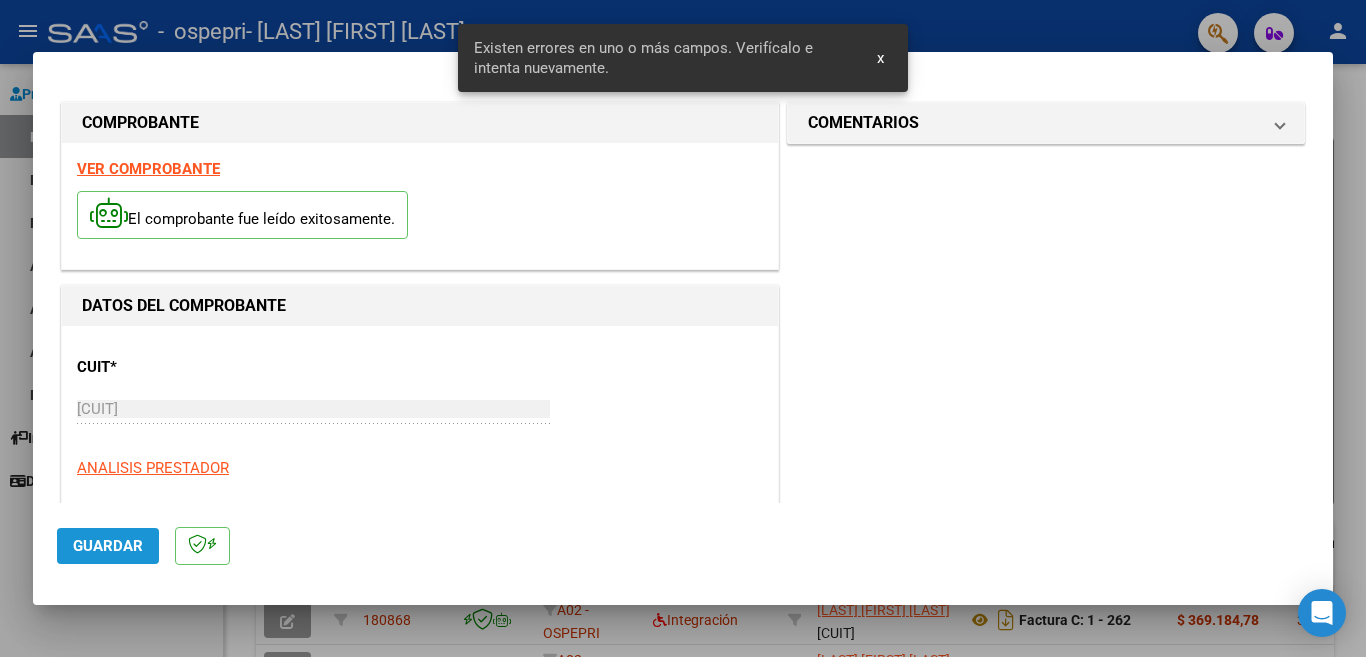 scroll, scrollTop: 445, scrollLeft: 0, axis: vertical 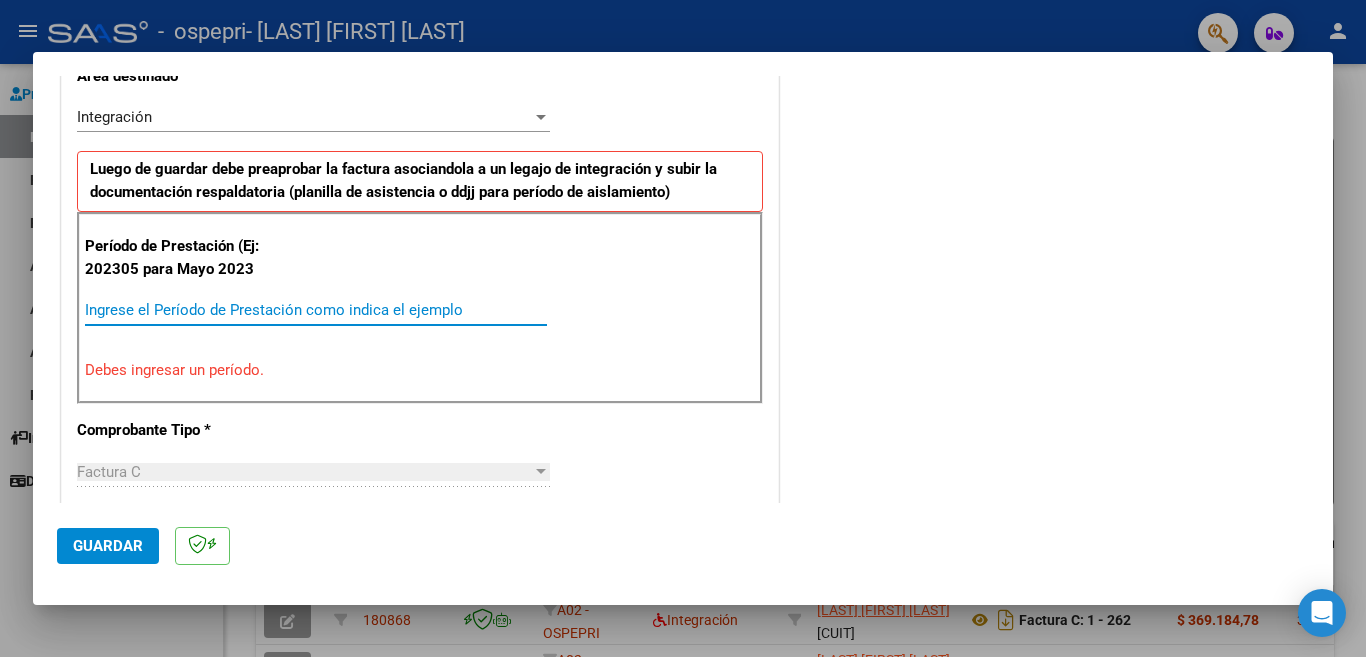 click on "Ingrese el Período de Prestación como indica el ejemplo" at bounding box center [316, 310] 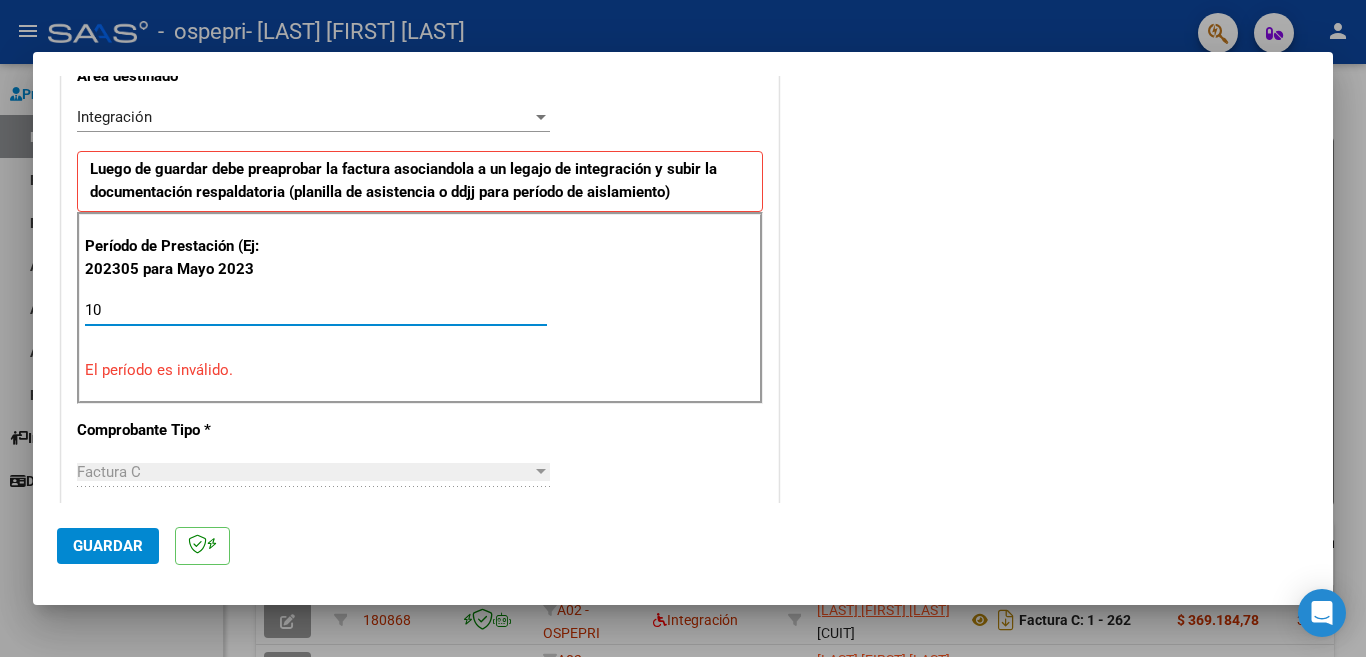 type on "1" 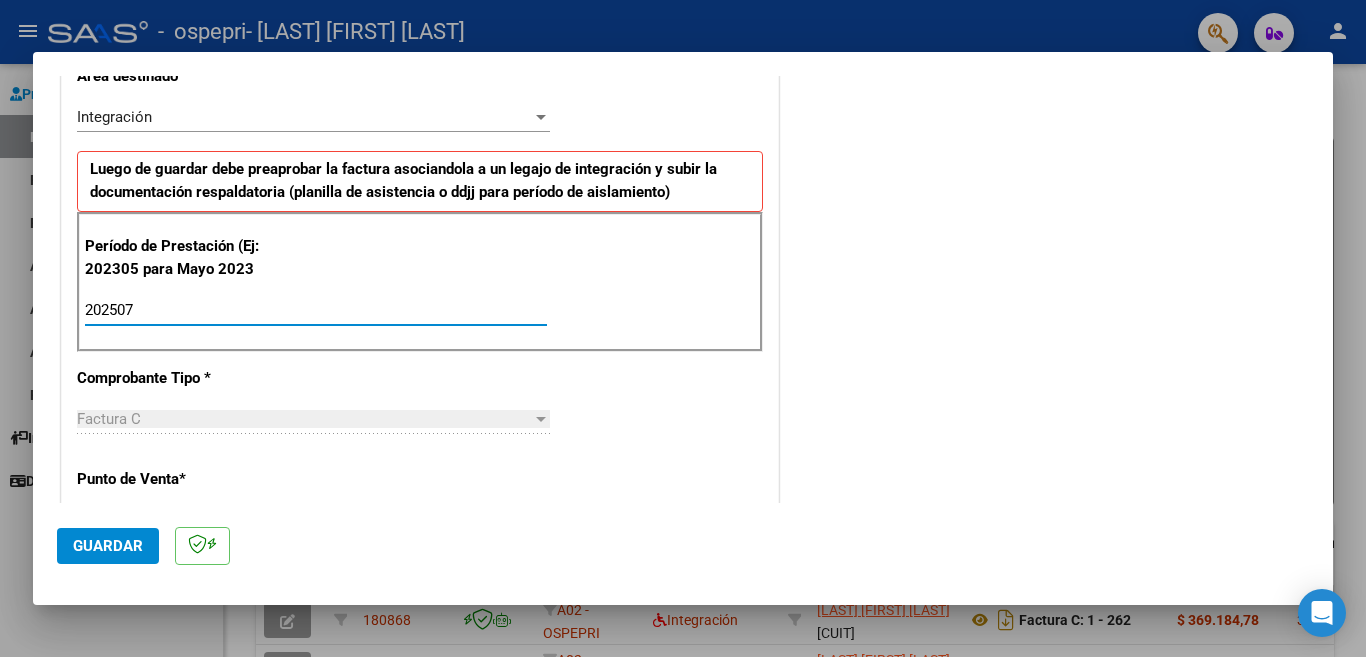 type on "202507" 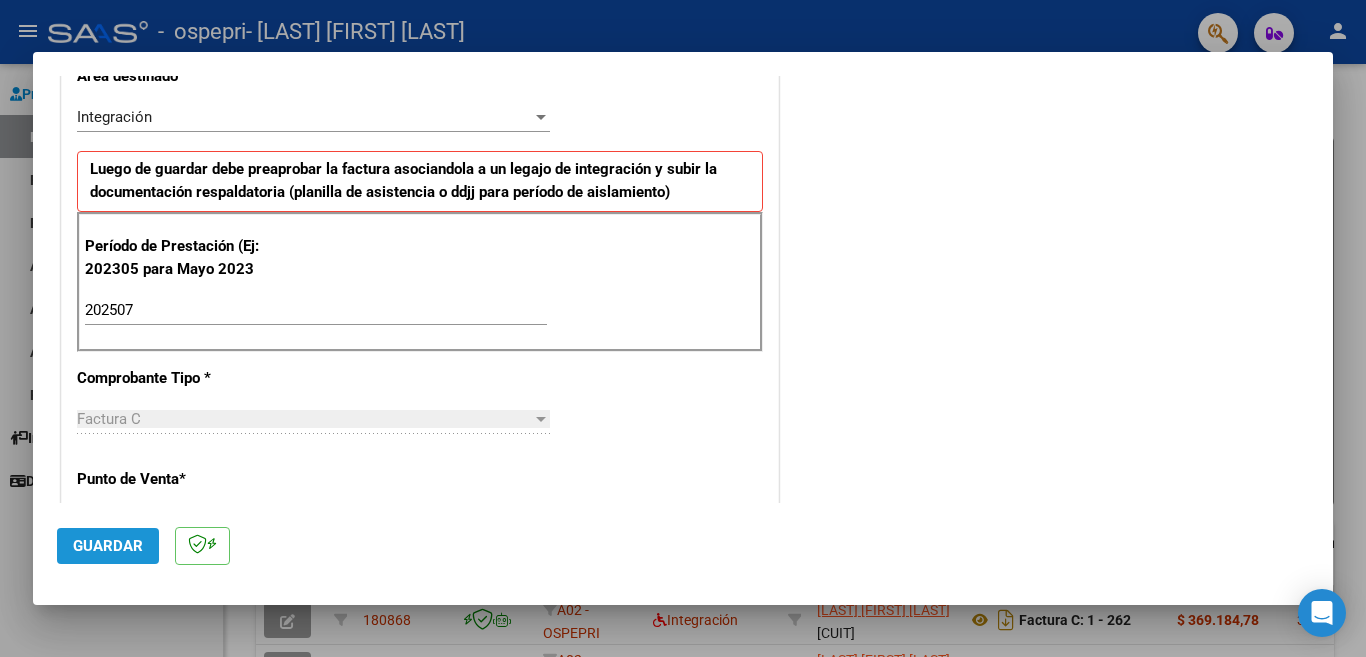 click on "Guardar" 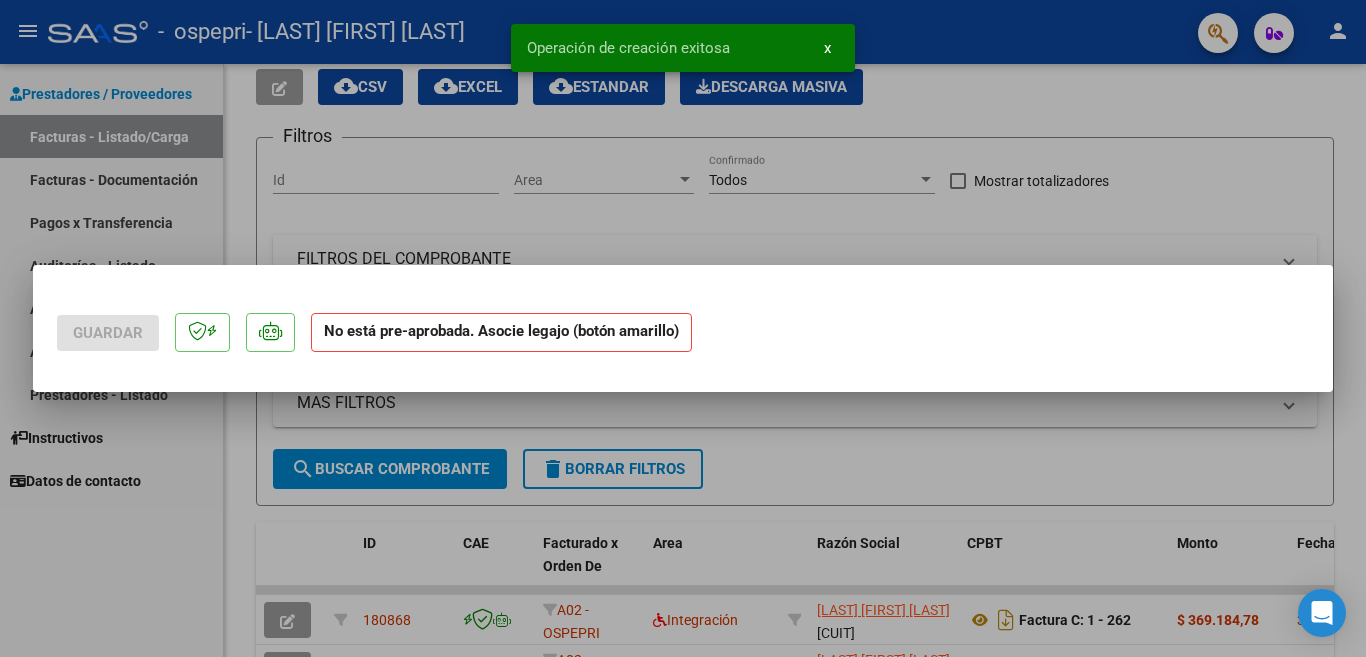 scroll, scrollTop: 0, scrollLeft: 0, axis: both 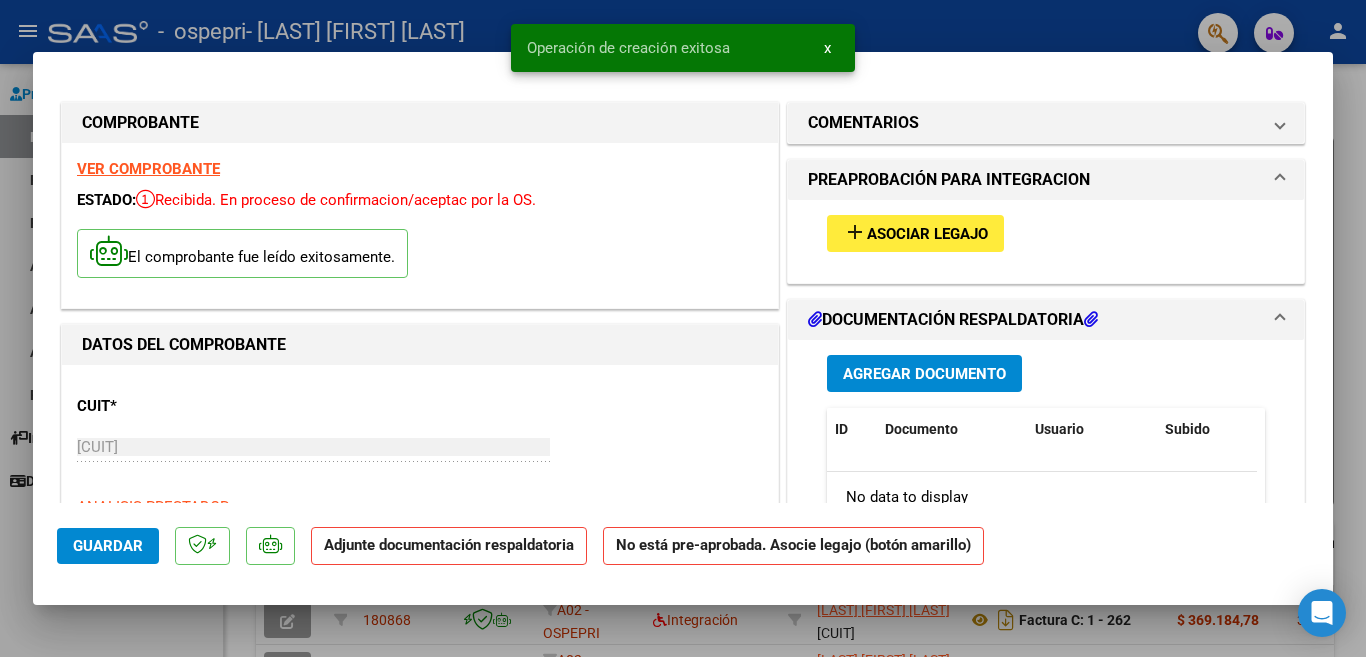 click on "Agregar Documento" at bounding box center [924, 374] 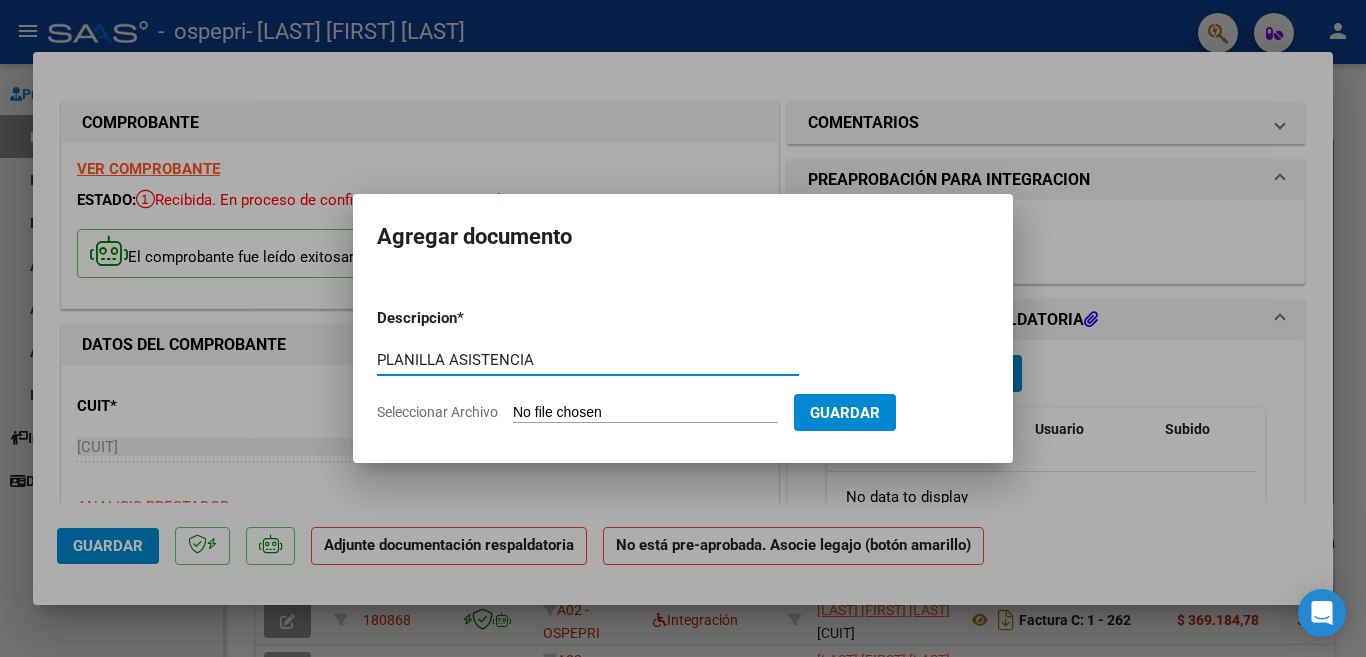 type on "PLANILLA ASISTENCIA" 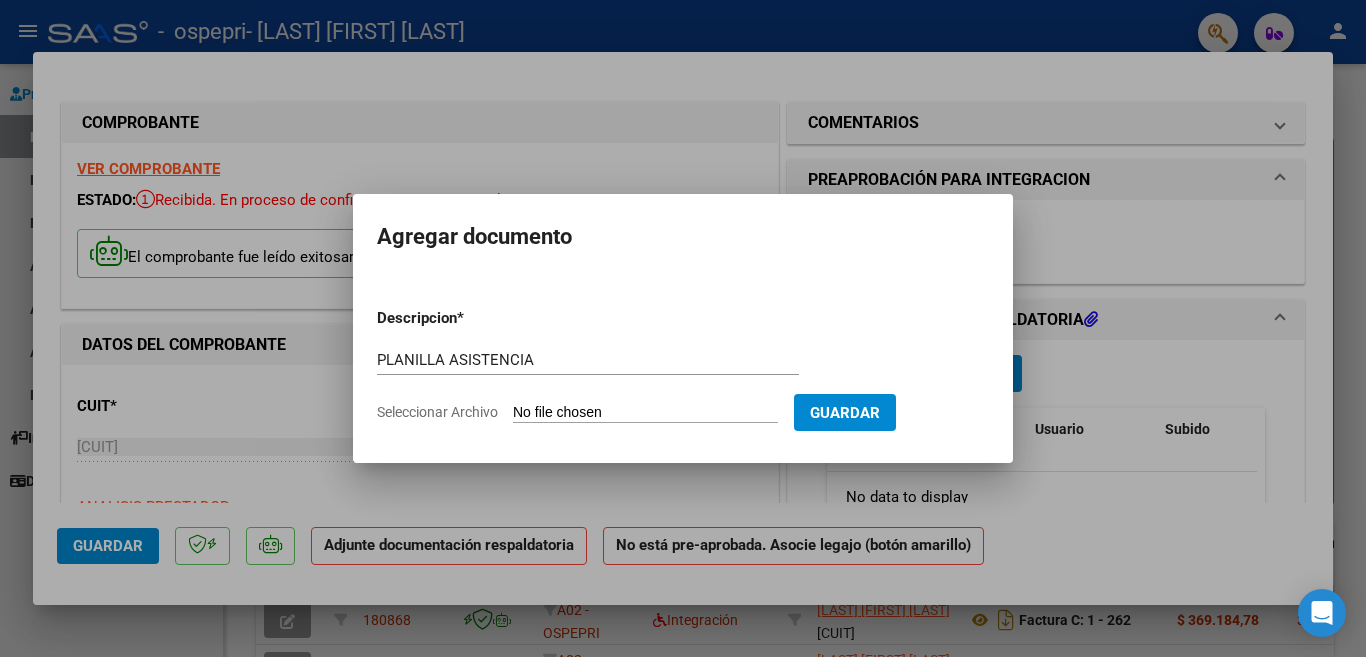 type on "C:\fakepath\[FILENAME]" 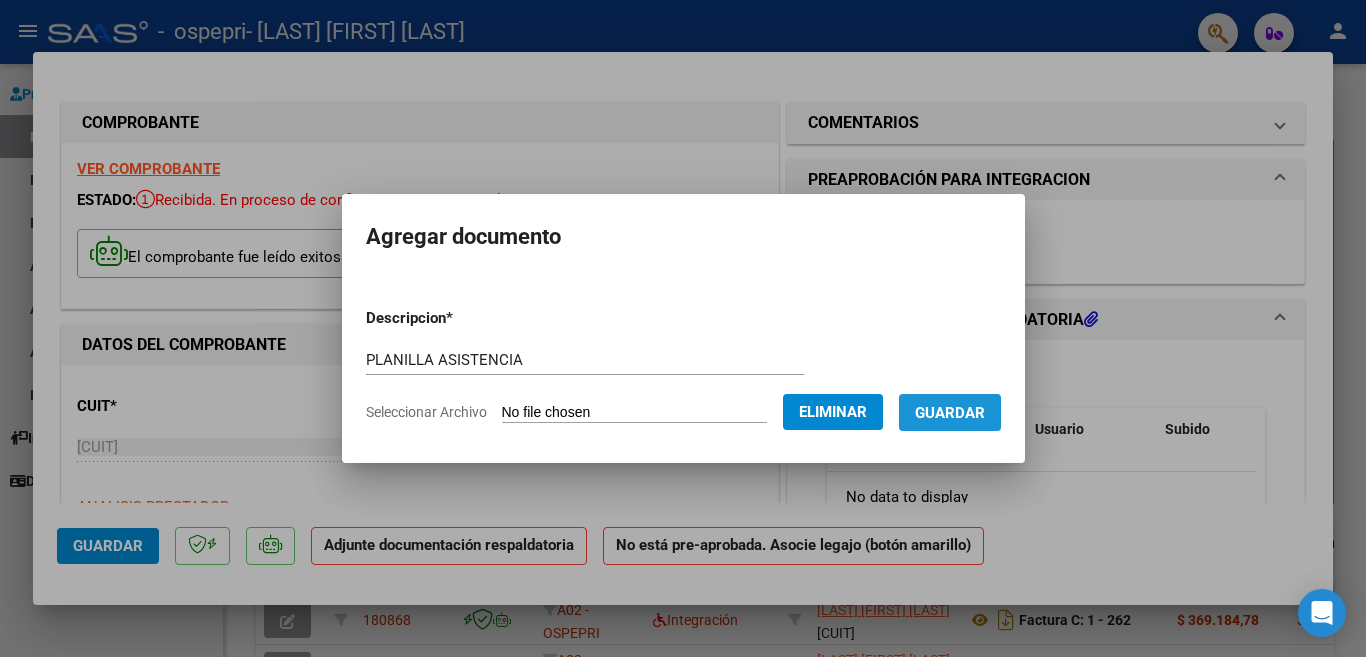 click on "Guardar" at bounding box center (950, 413) 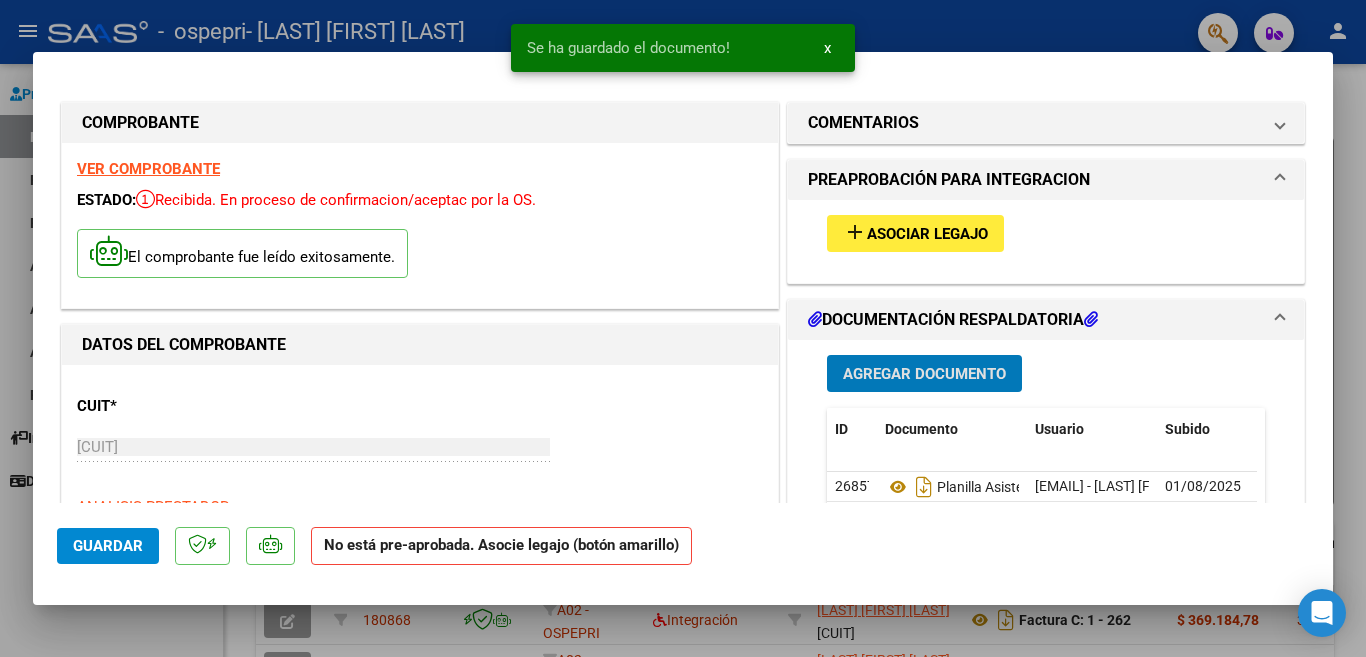 click on "Agregar Documento" at bounding box center (924, 374) 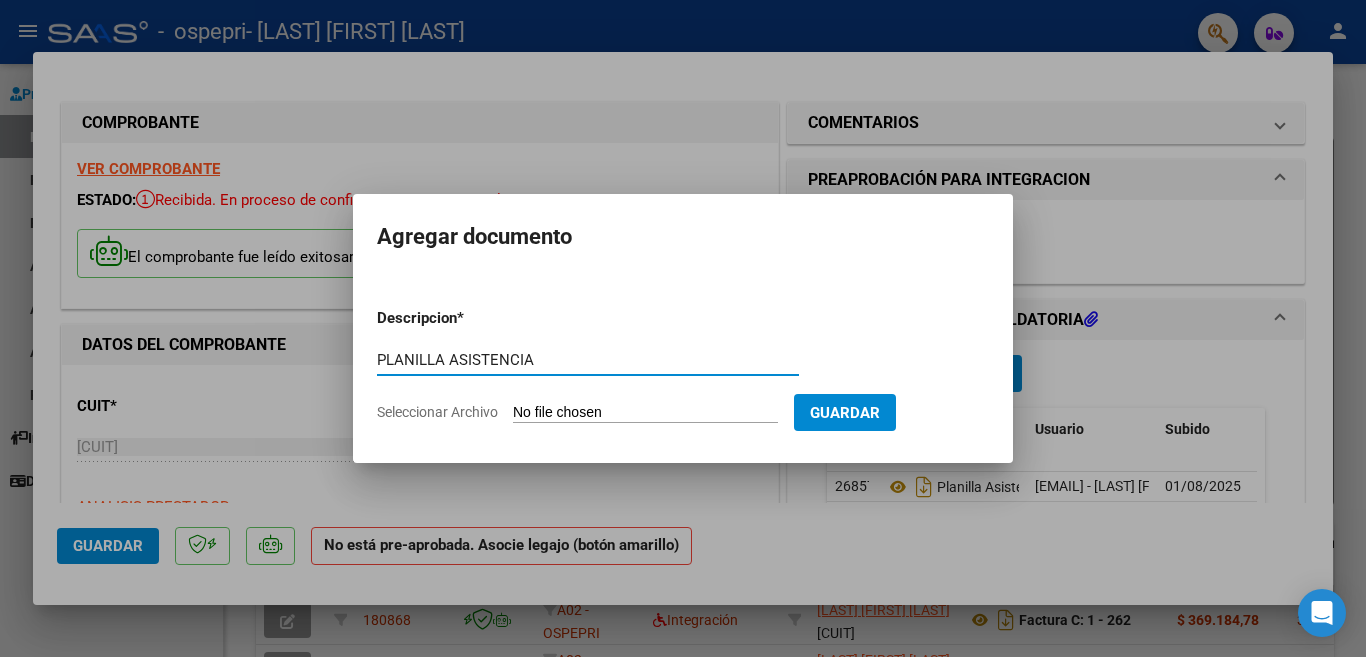 click on "PLANILLA ASISTENCIA" at bounding box center (588, 360) 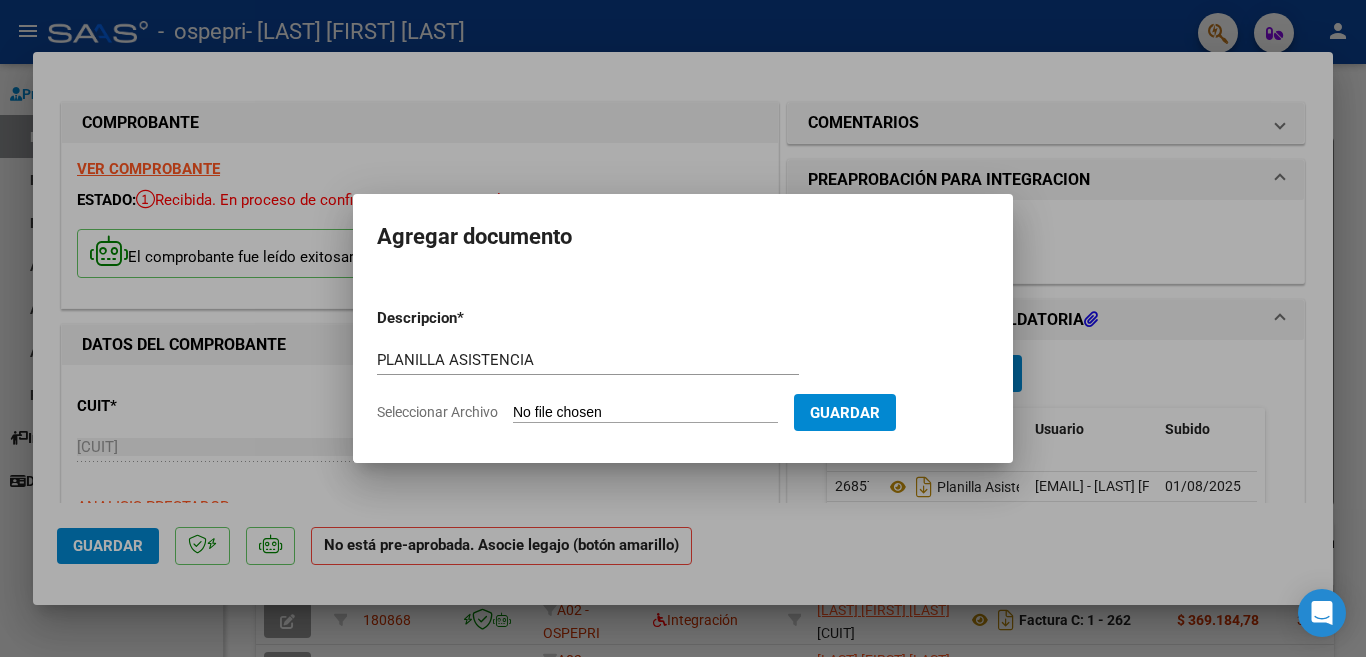 click on "Seleccionar Archivo" at bounding box center (645, 413) 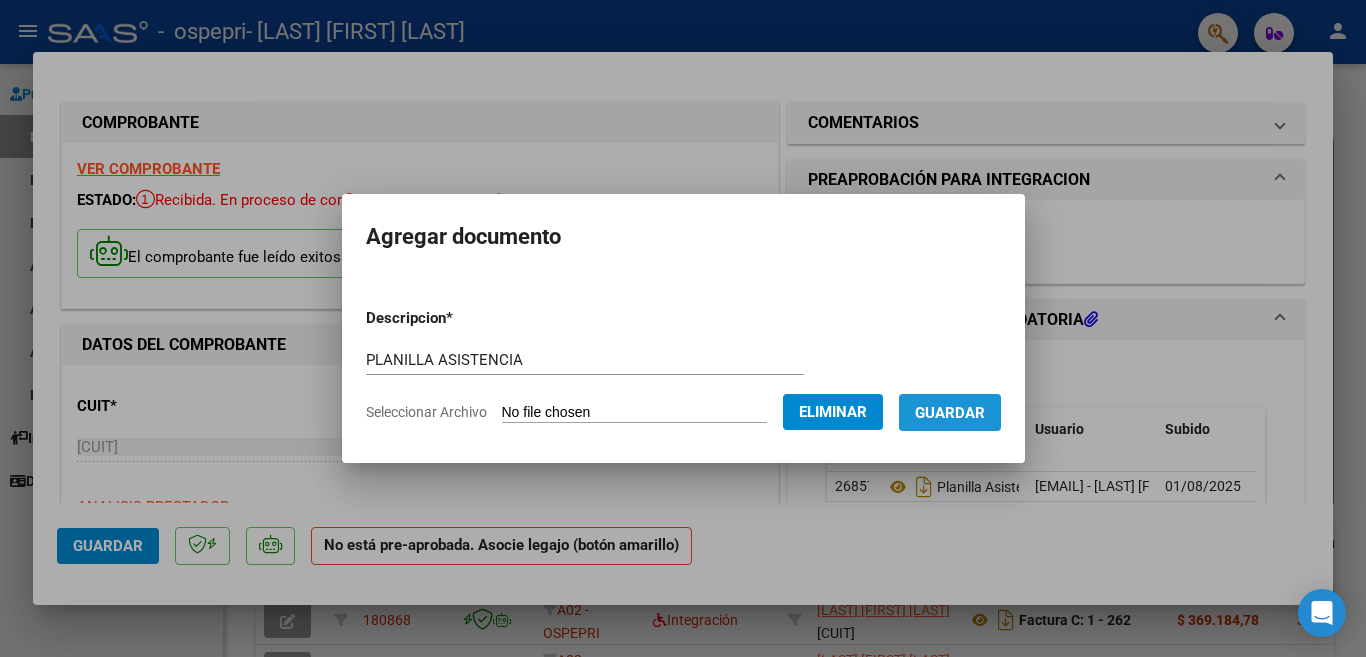 click on "Guardar" at bounding box center [950, 413] 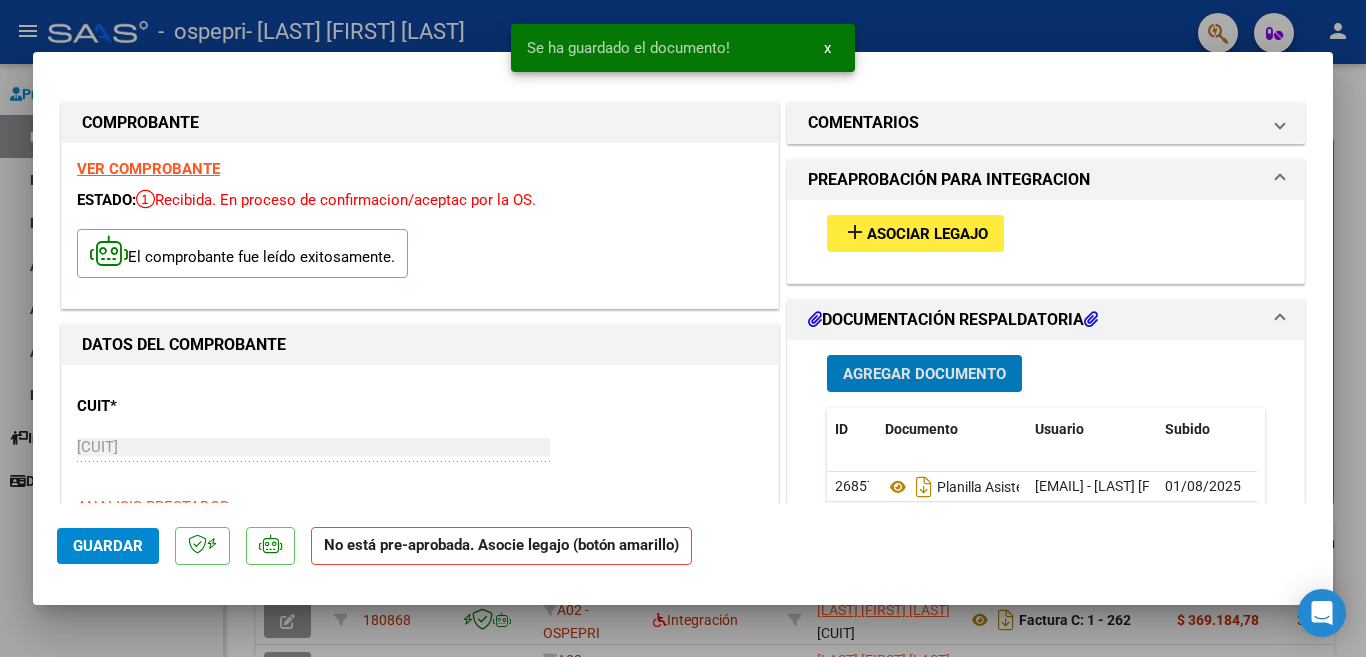 click on "Asociar Legajo" at bounding box center [927, 234] 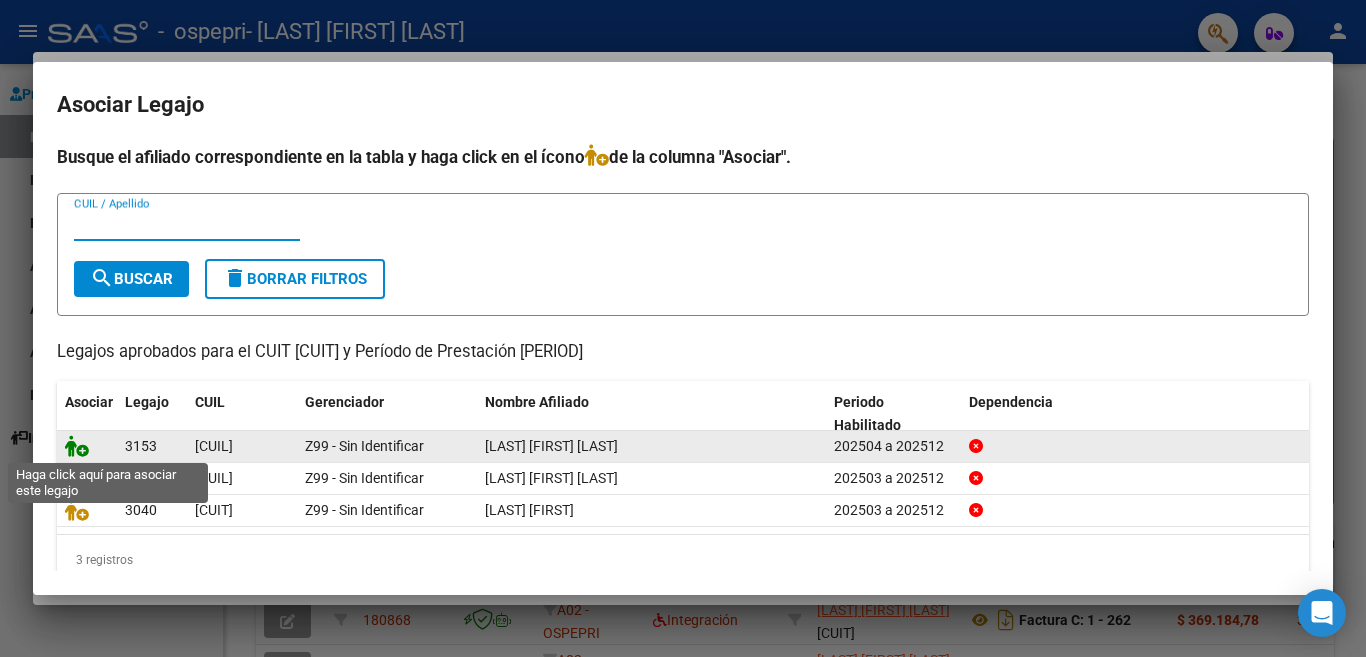 click 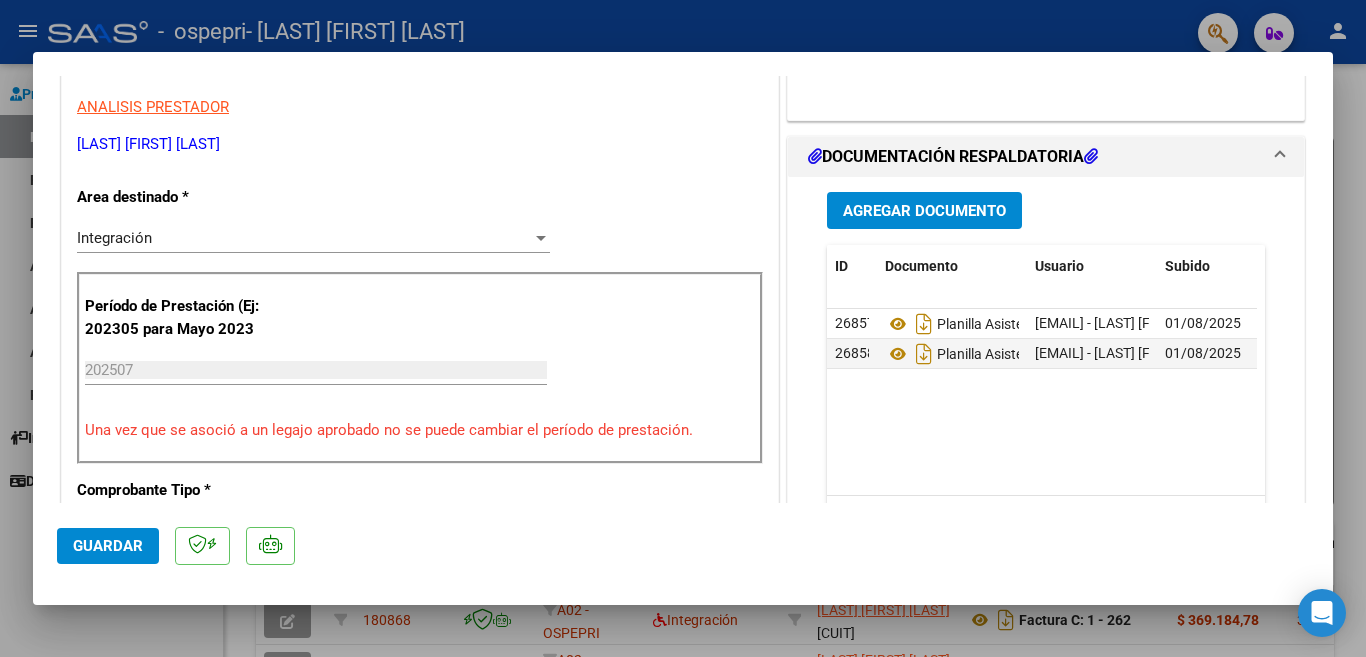 scroll, scrollTop: 800, scrollLeft: 0, axis: vertical 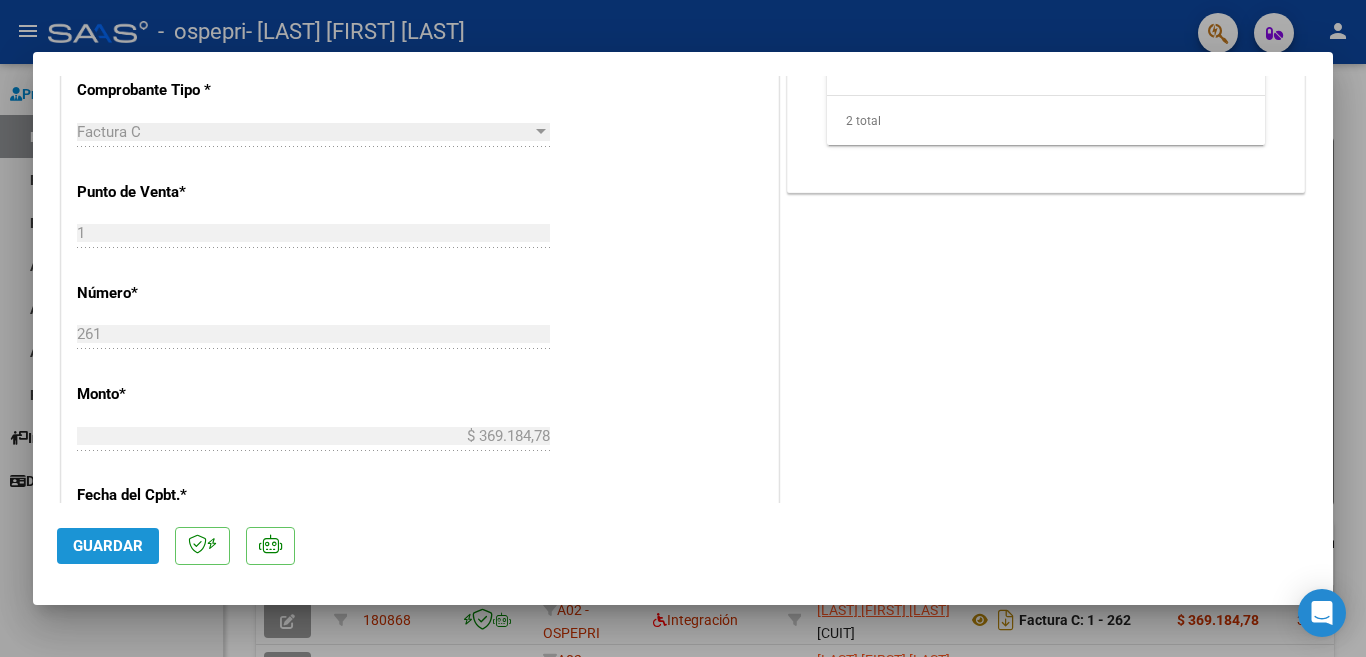 click on "Guardar" 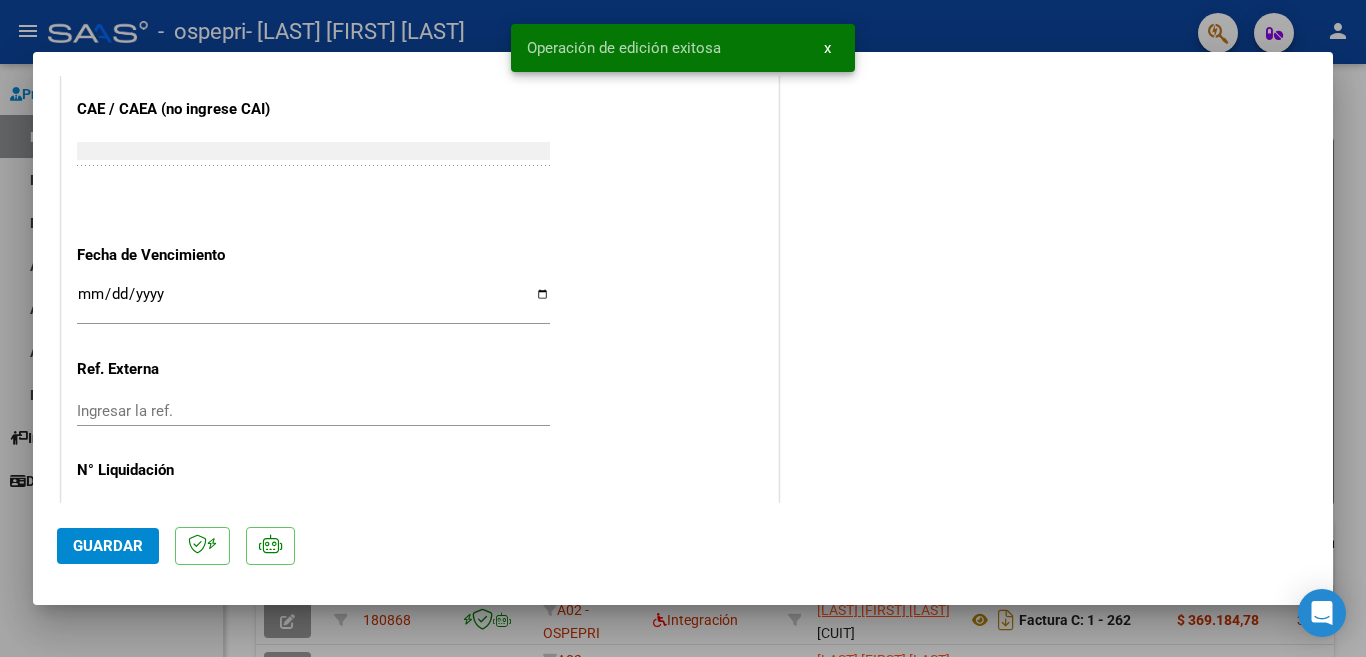 scroll, scrollTop: 1338, scrollLeft: 0, axis: vertical 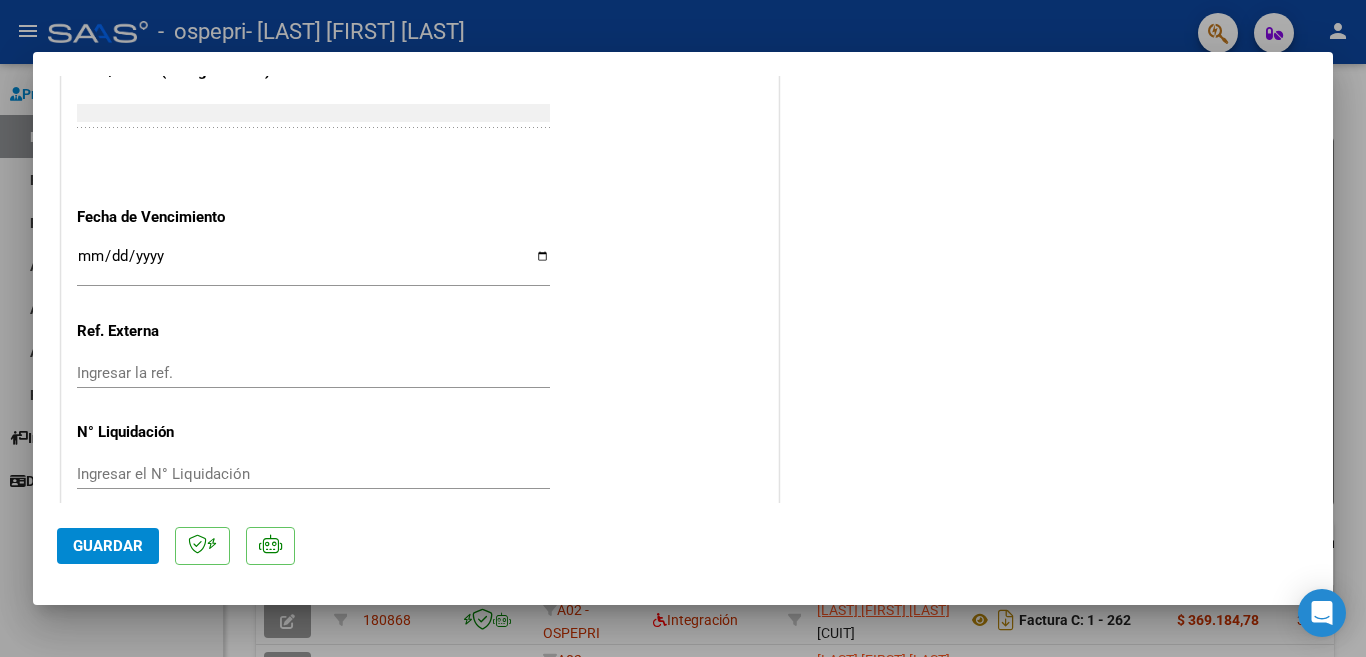 click at bounding box center [683, 328] 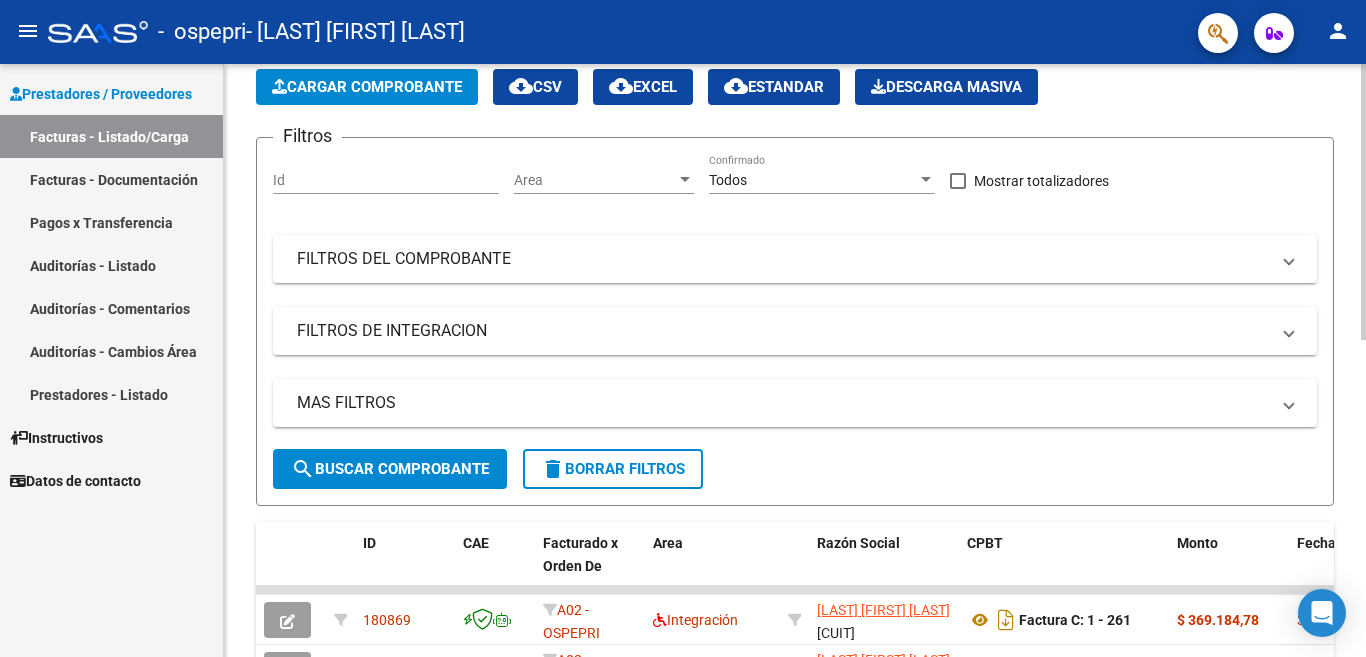 scroll, scrollTop: 600, scrollLeft: 0, axis: vertical 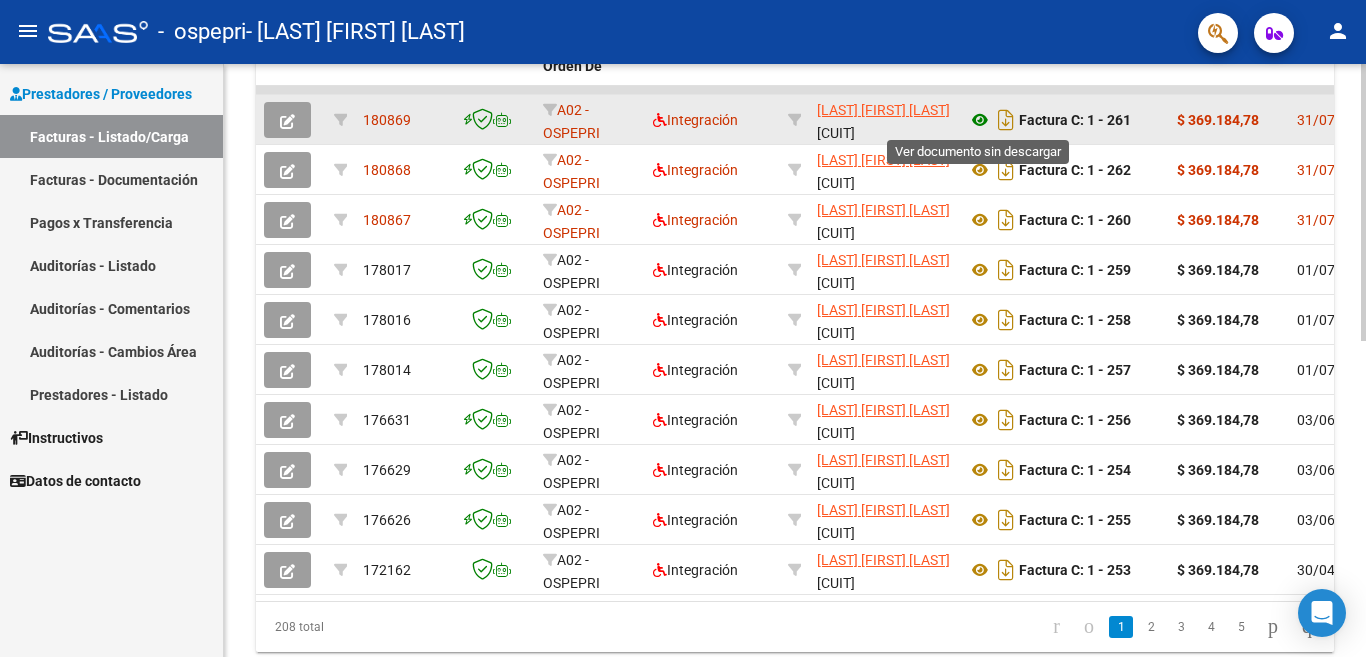 click 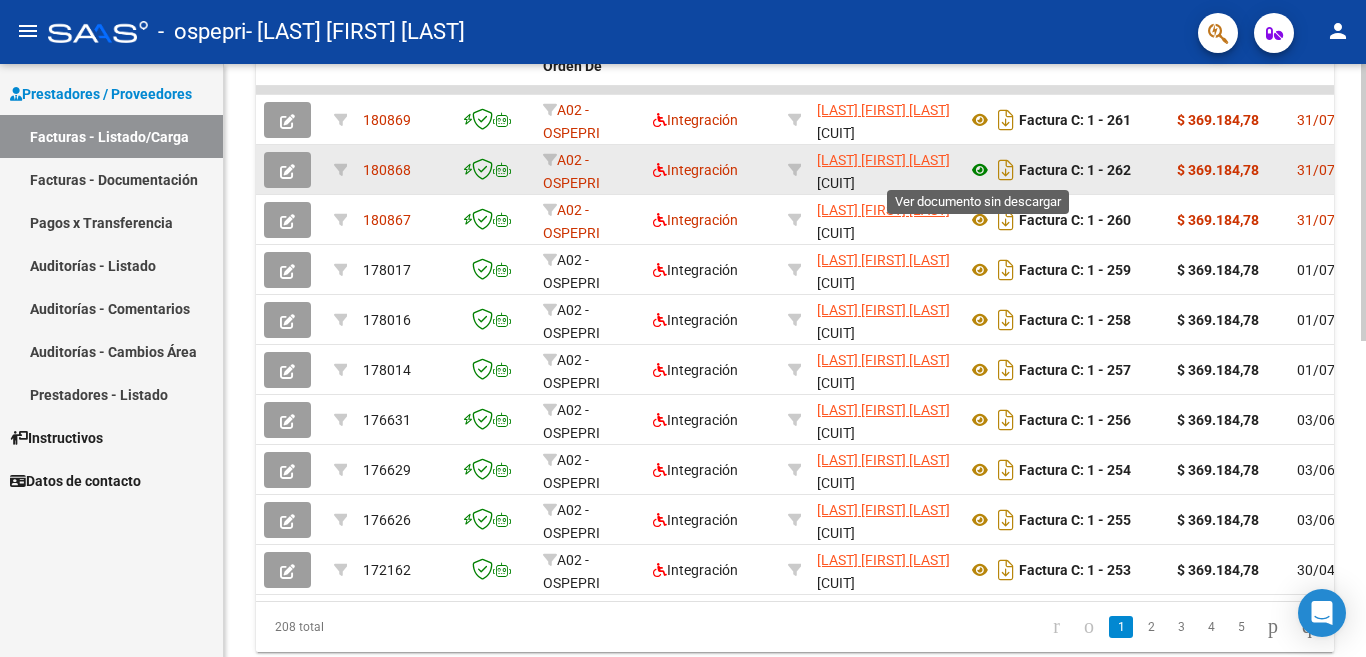 click 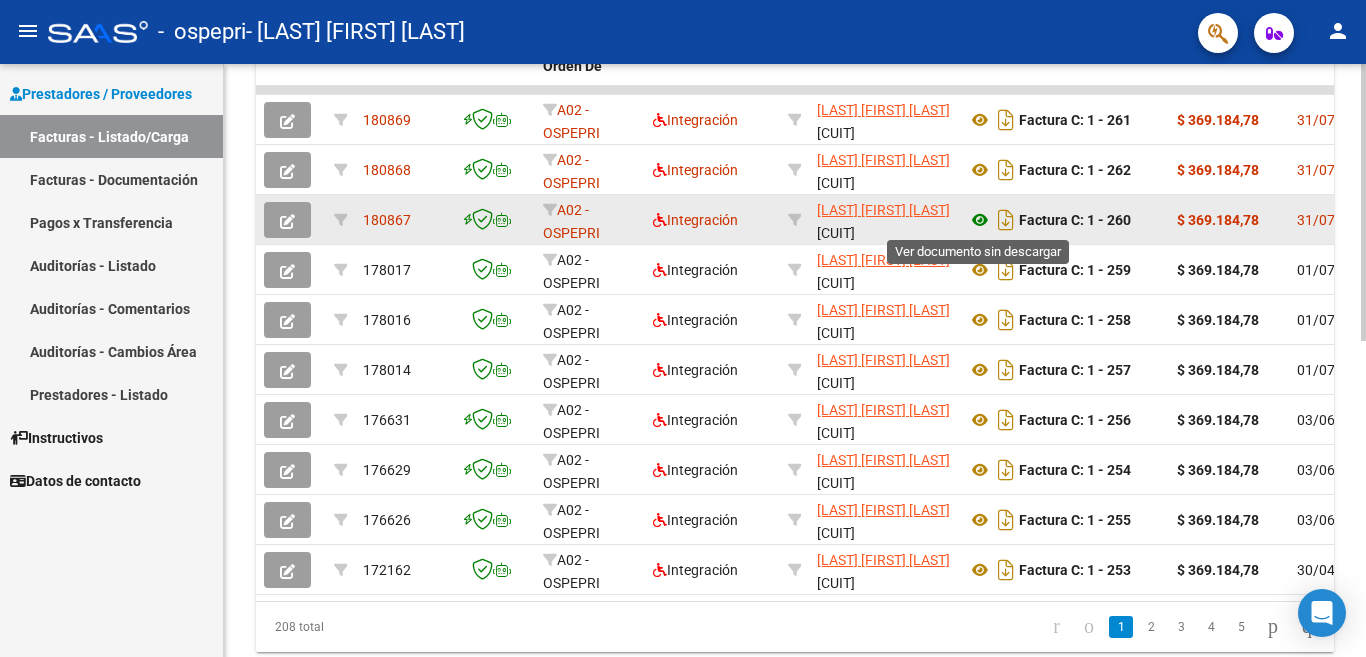 click 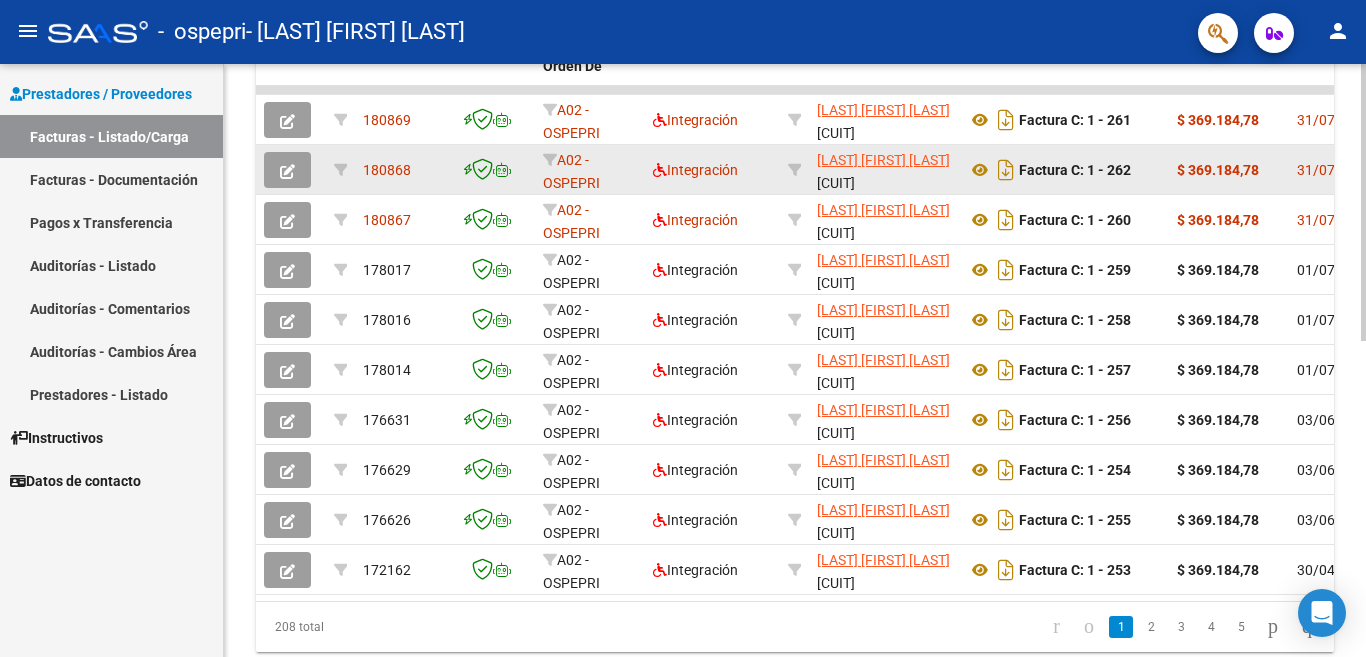 scroll, scrollTop: 0, scrollLeft: 0, axis: both 